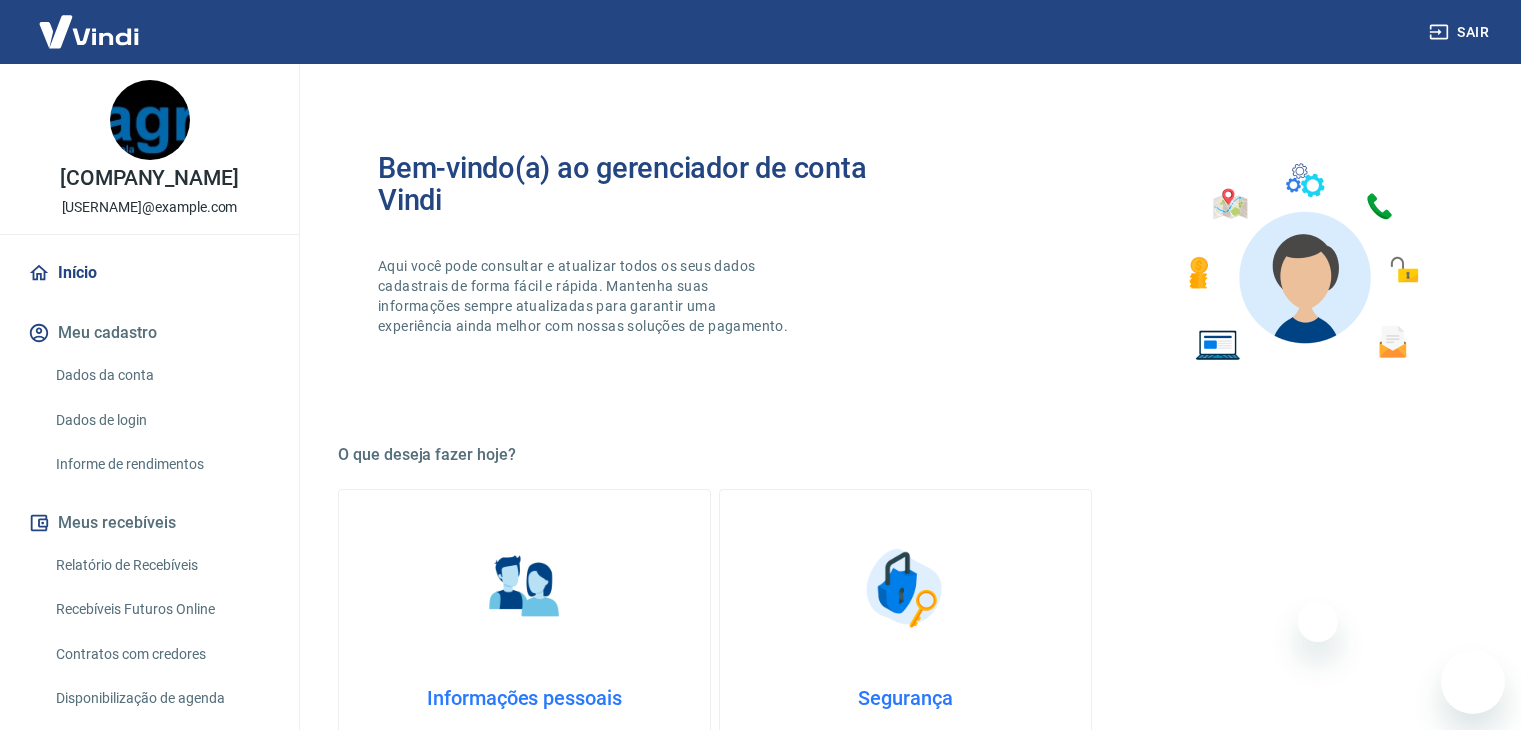 scroll, scrollTop: 848, scrollLeft: 0, axis: vertical 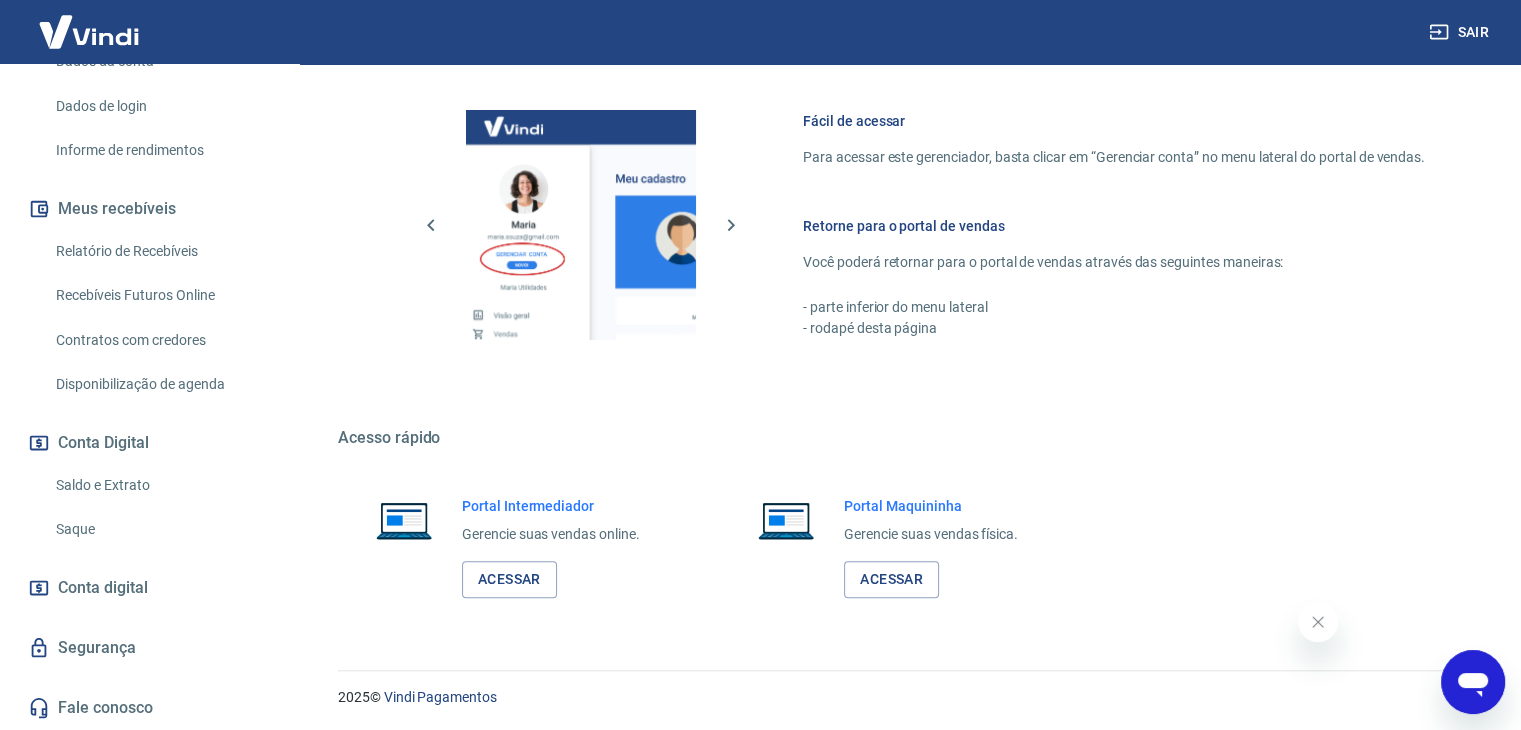 click on "Saldo e Extrato" at bounding box center [161, 485] 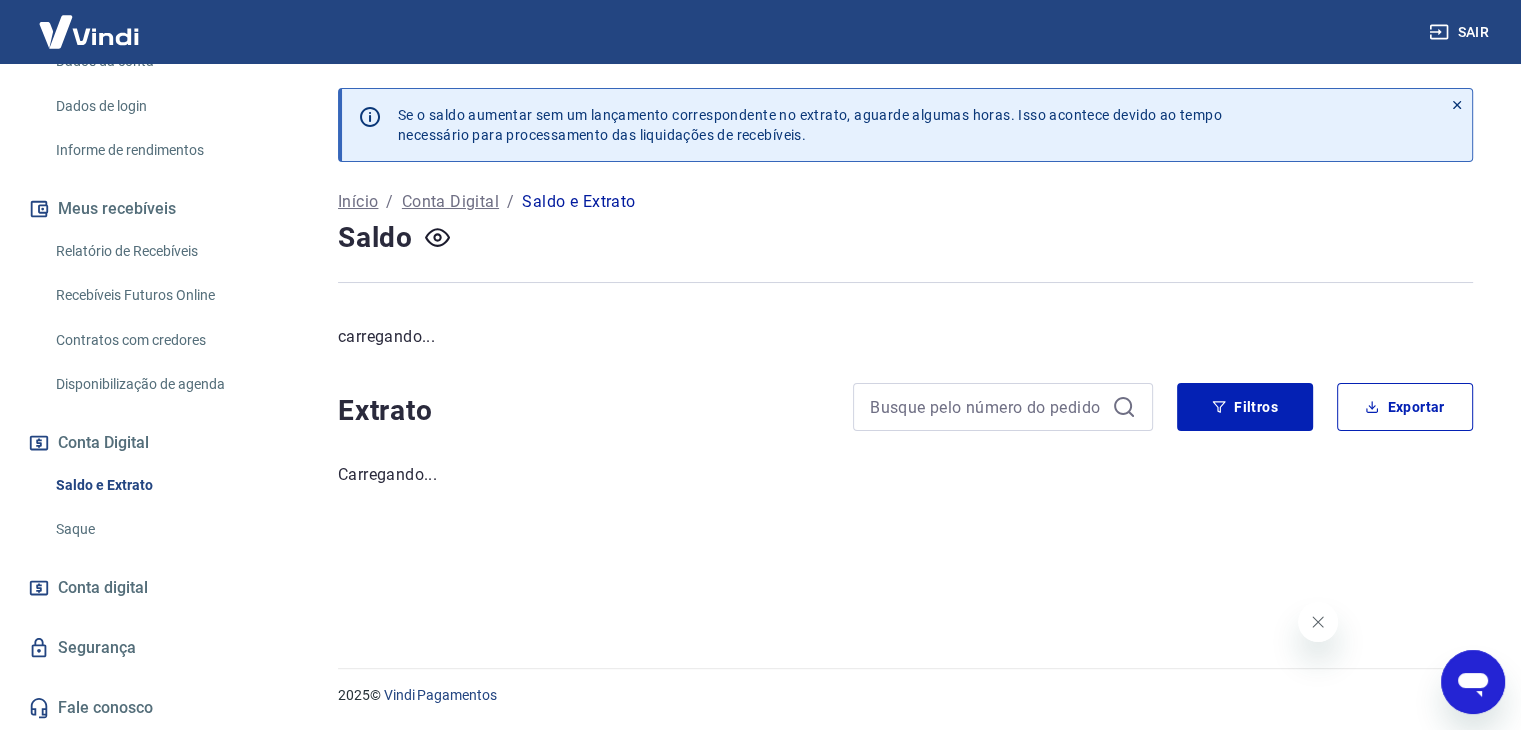 scroll, scrollTop: 0, scrollLeft: 0, axis: both 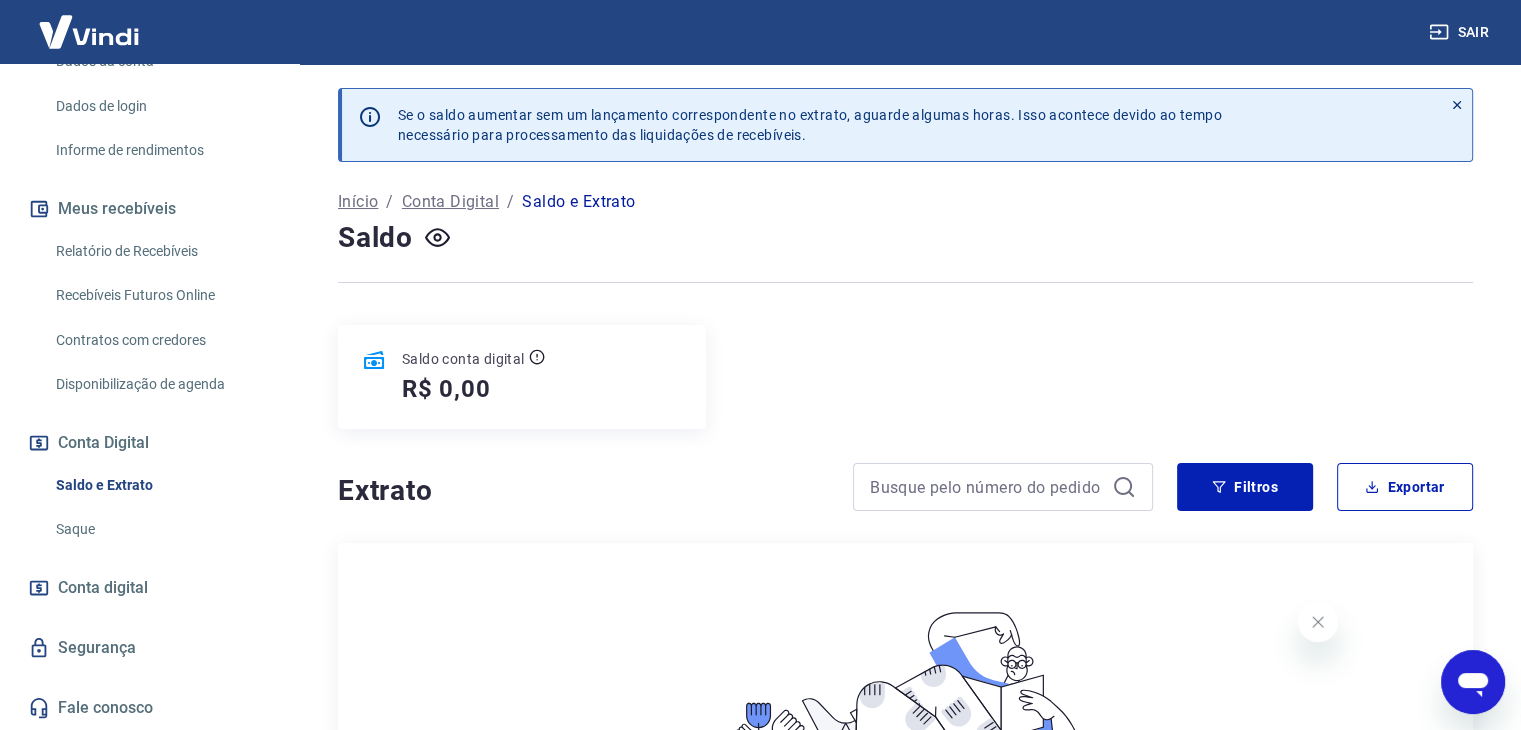 click on "Se o saldo aumentar sem um lançamento correspondente no extrato, aguarde algumas horas. Isso acontece devido ao tempo  necessário para processamento das liquidações de recebíveis. Início / Conta Digital / Saldo e Extrato Saldo Saldo conta digital R$ 0,00 Extrato Filtros Exportar Não há itens registrados ainda. Quando houver itens registrados, eles serão exibidos aqui." at bounding box center [905, 523] 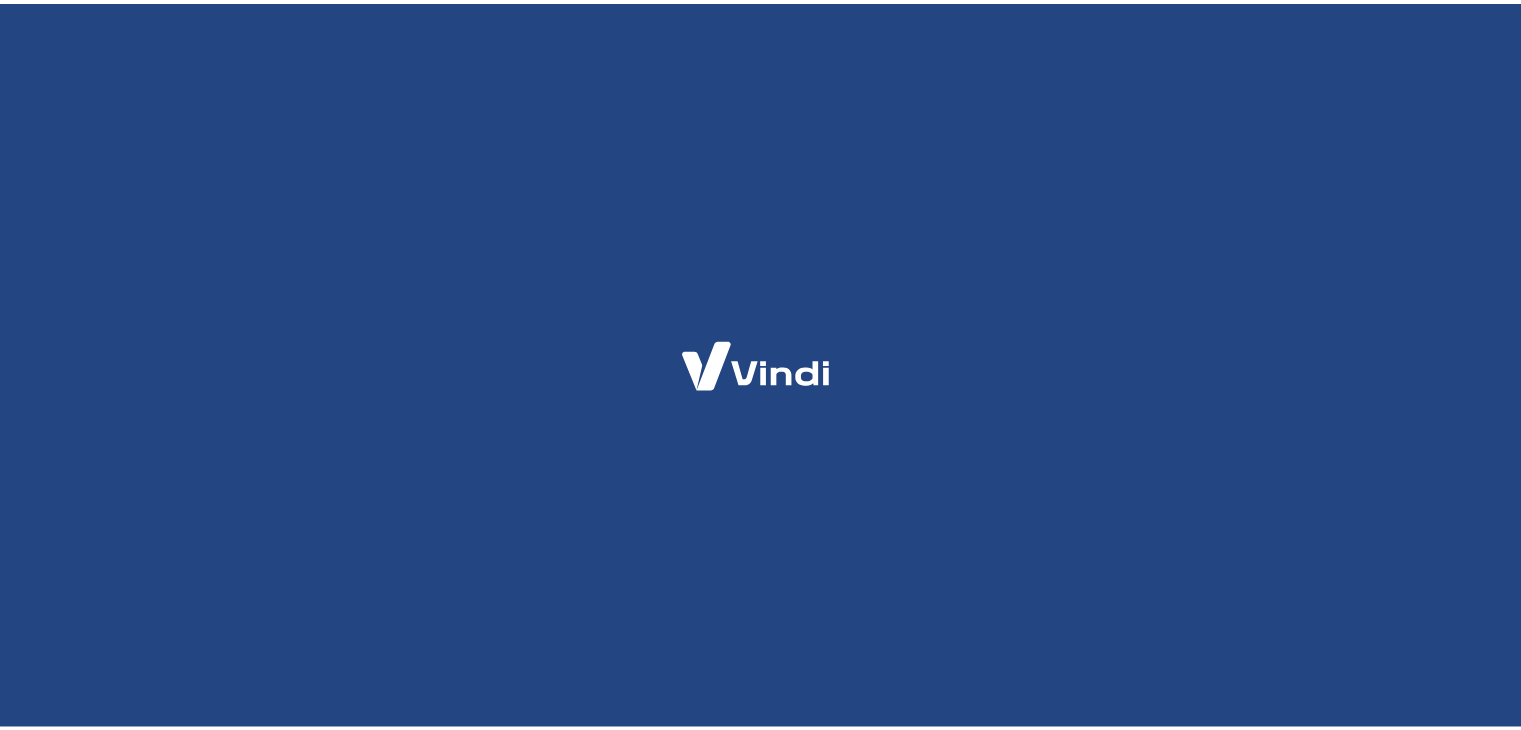 scroll, scrollTop: 0, scrollLeft: 0, axis: both 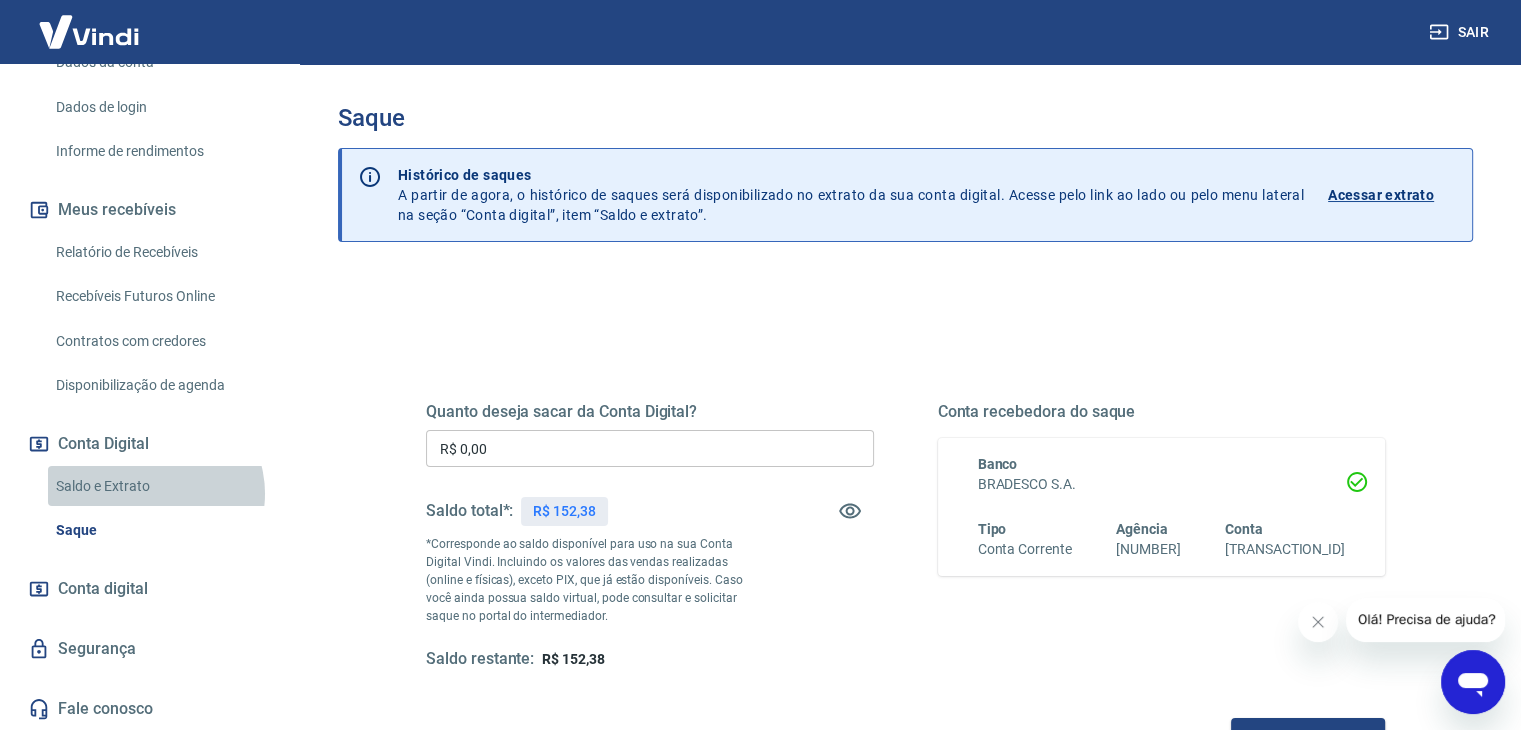 click on "Saldo e Extrato" at bounding box center [161, 486] 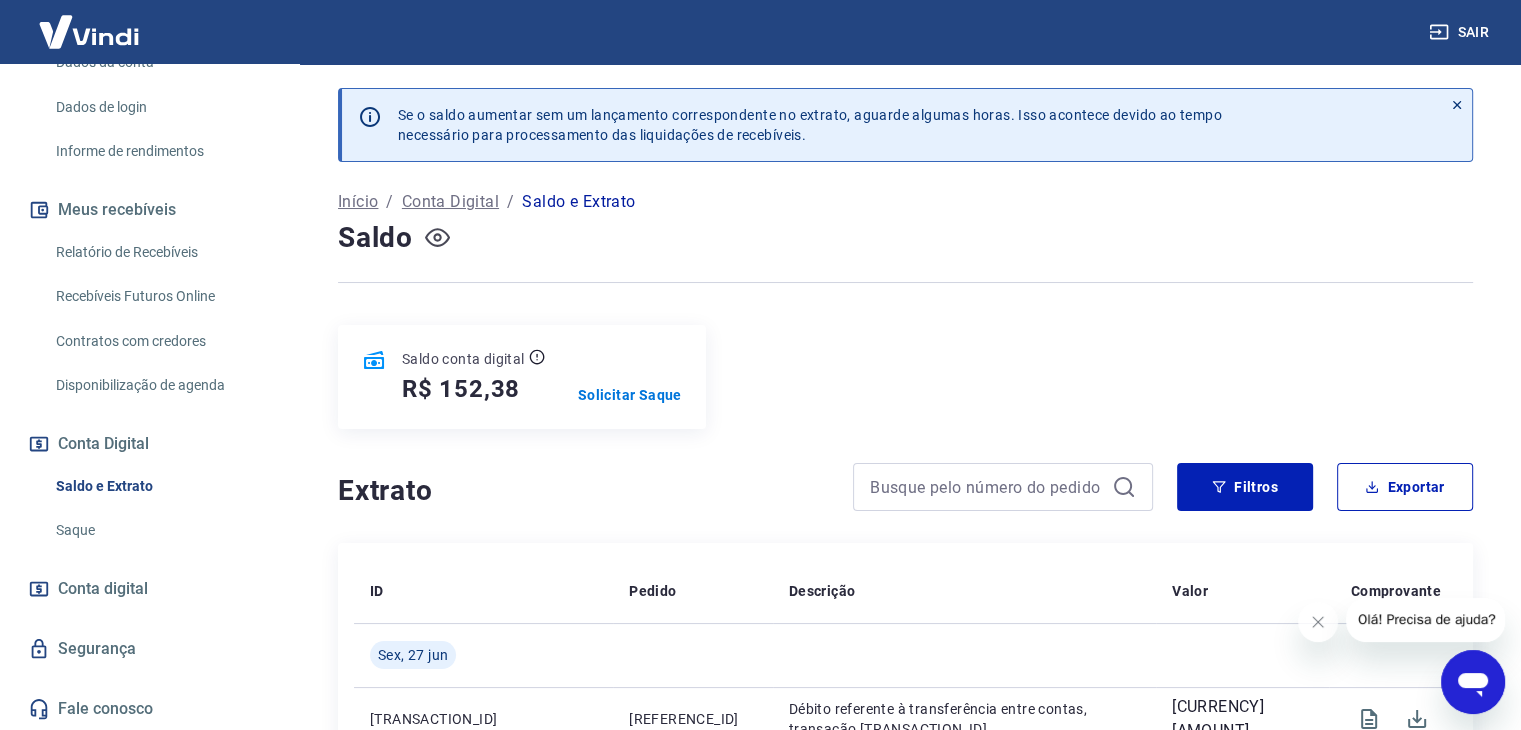 click 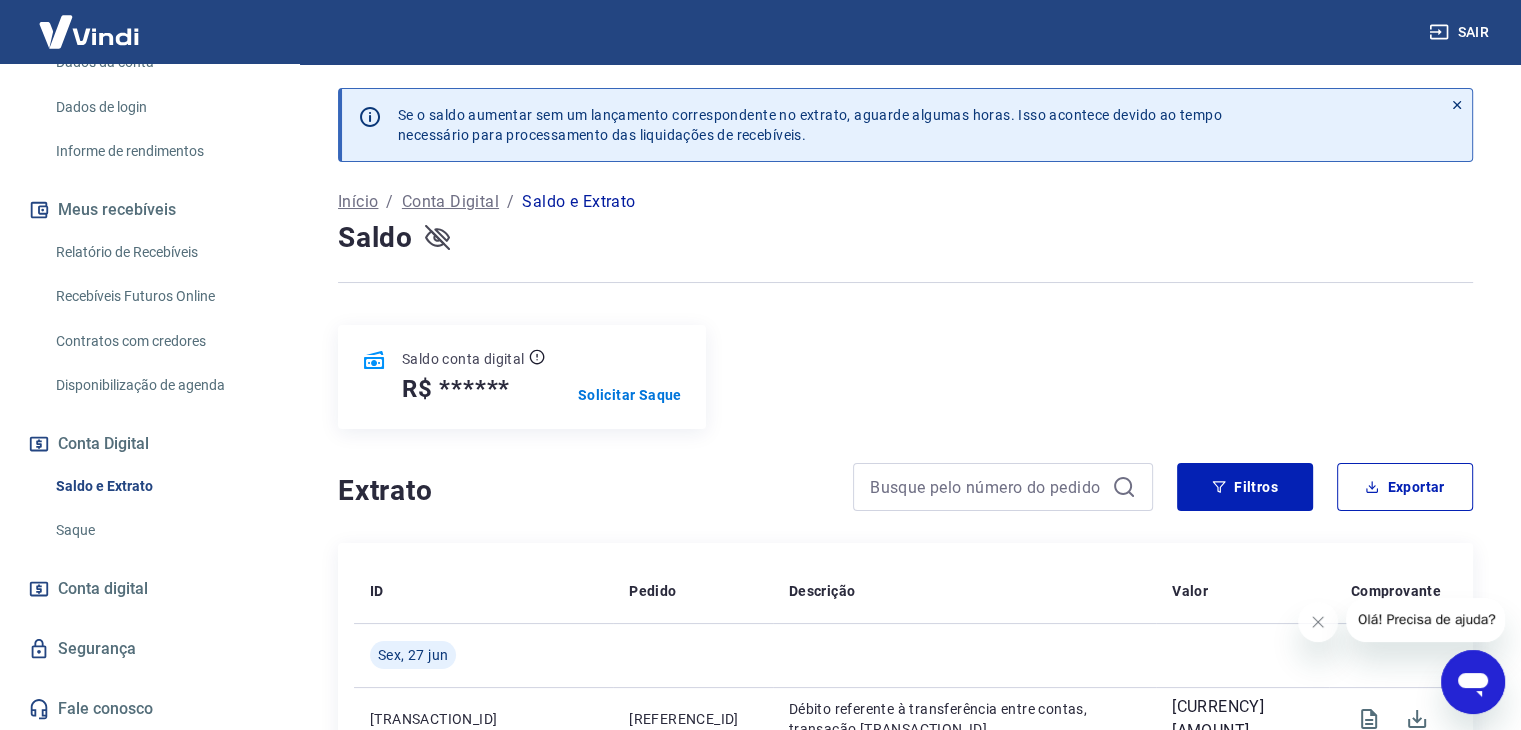 click 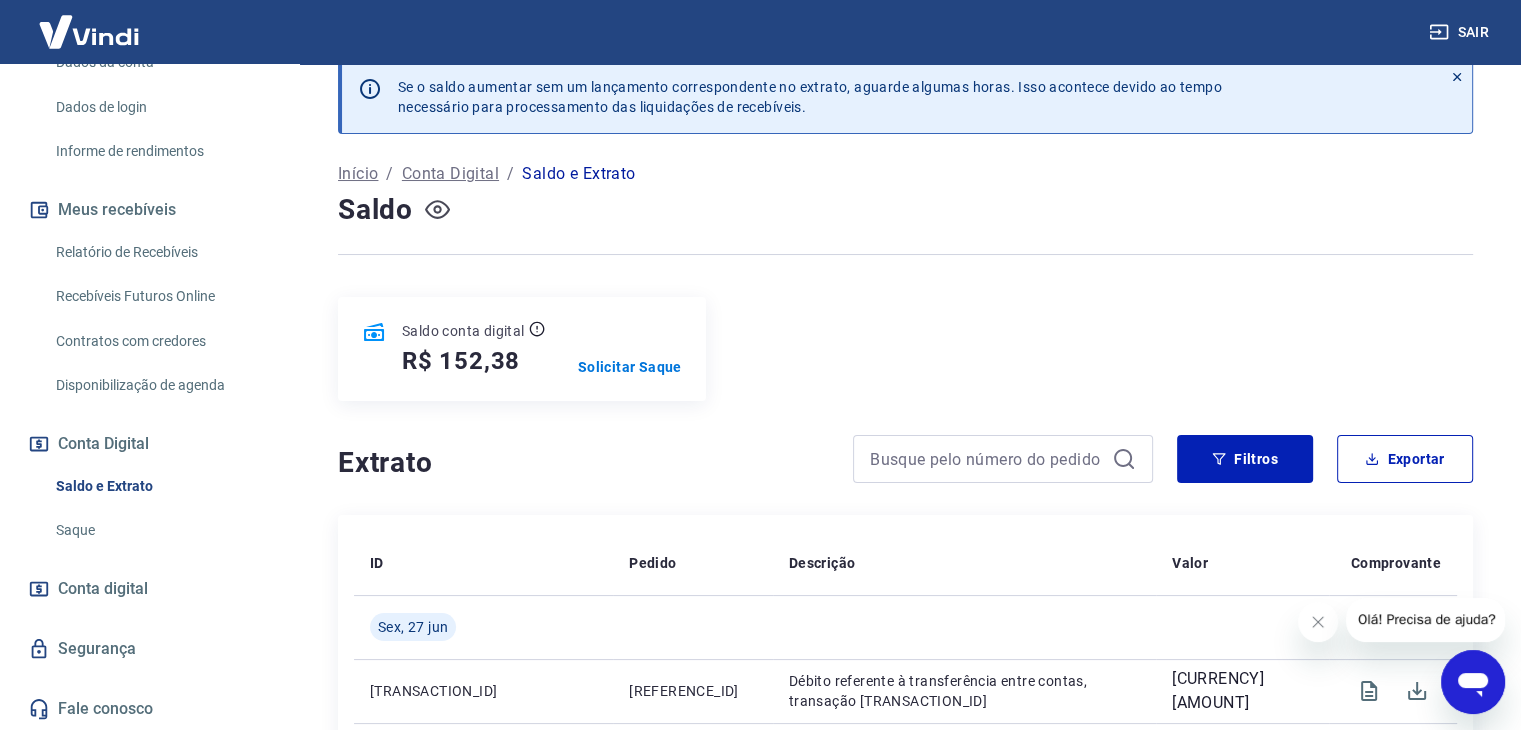 scroll, scrollTop: 0, scrollLeft: 0, axis: both 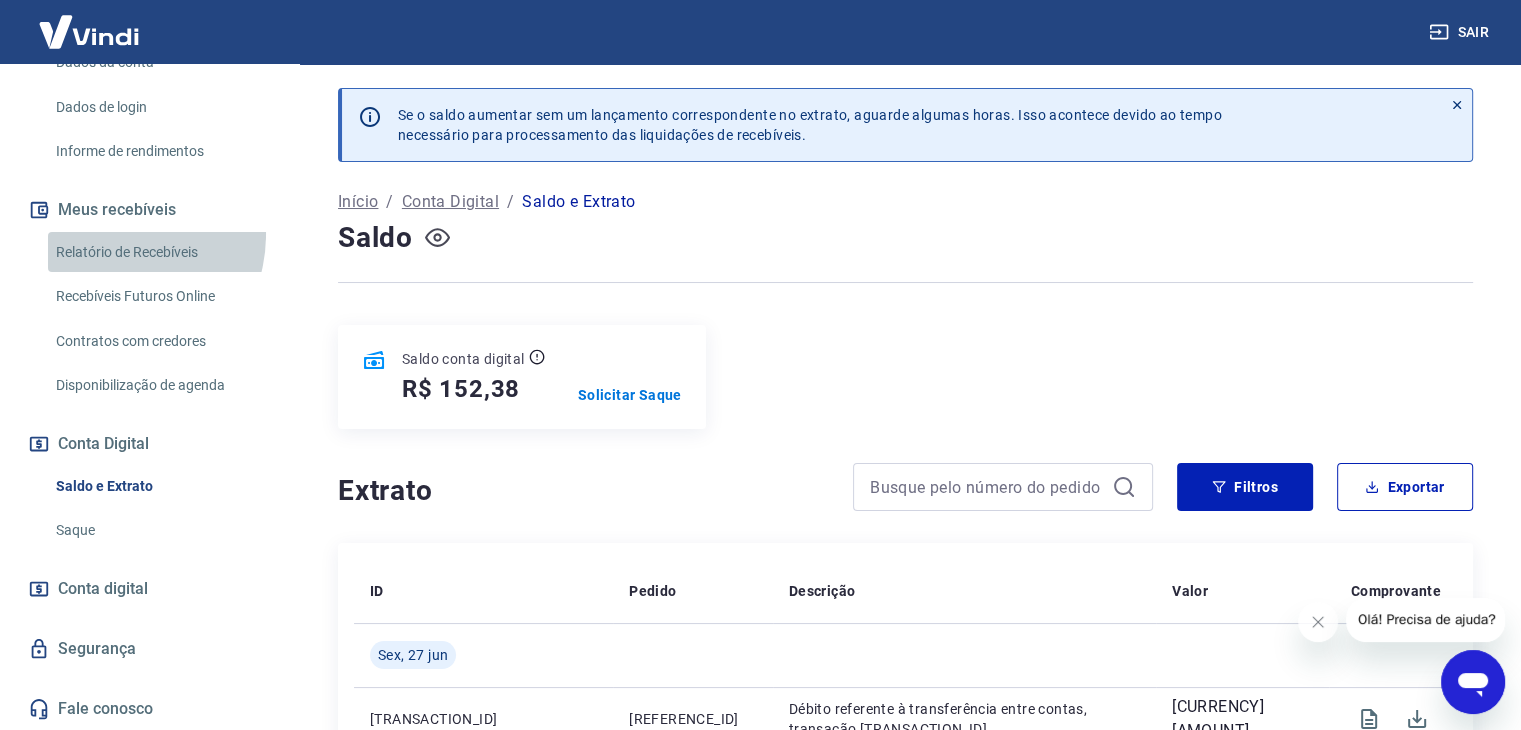 click on "Relatório de Recebíveis" at bounding box center [161, 252] 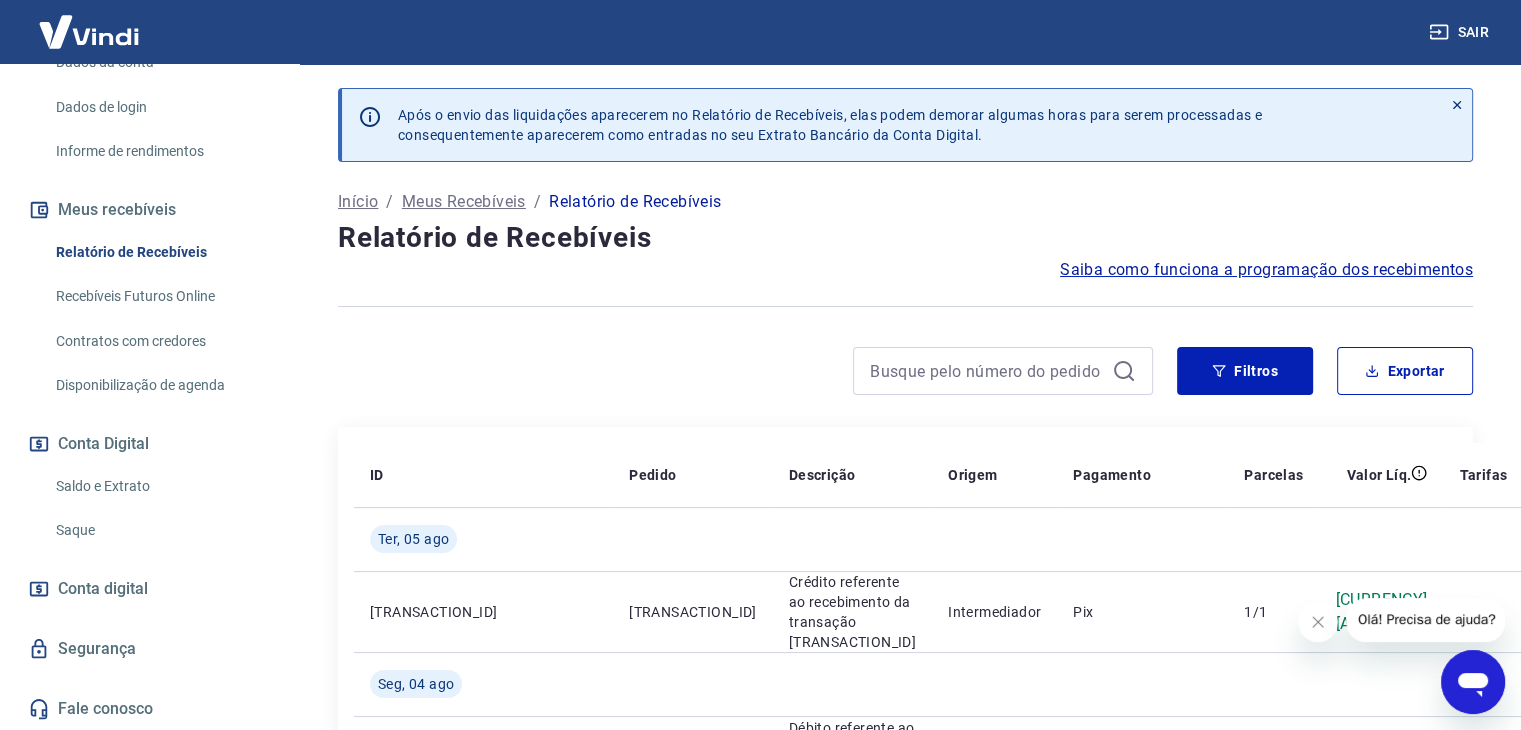 scroll, scrollTop: 200, scrollLeft: 0, axis: vertical 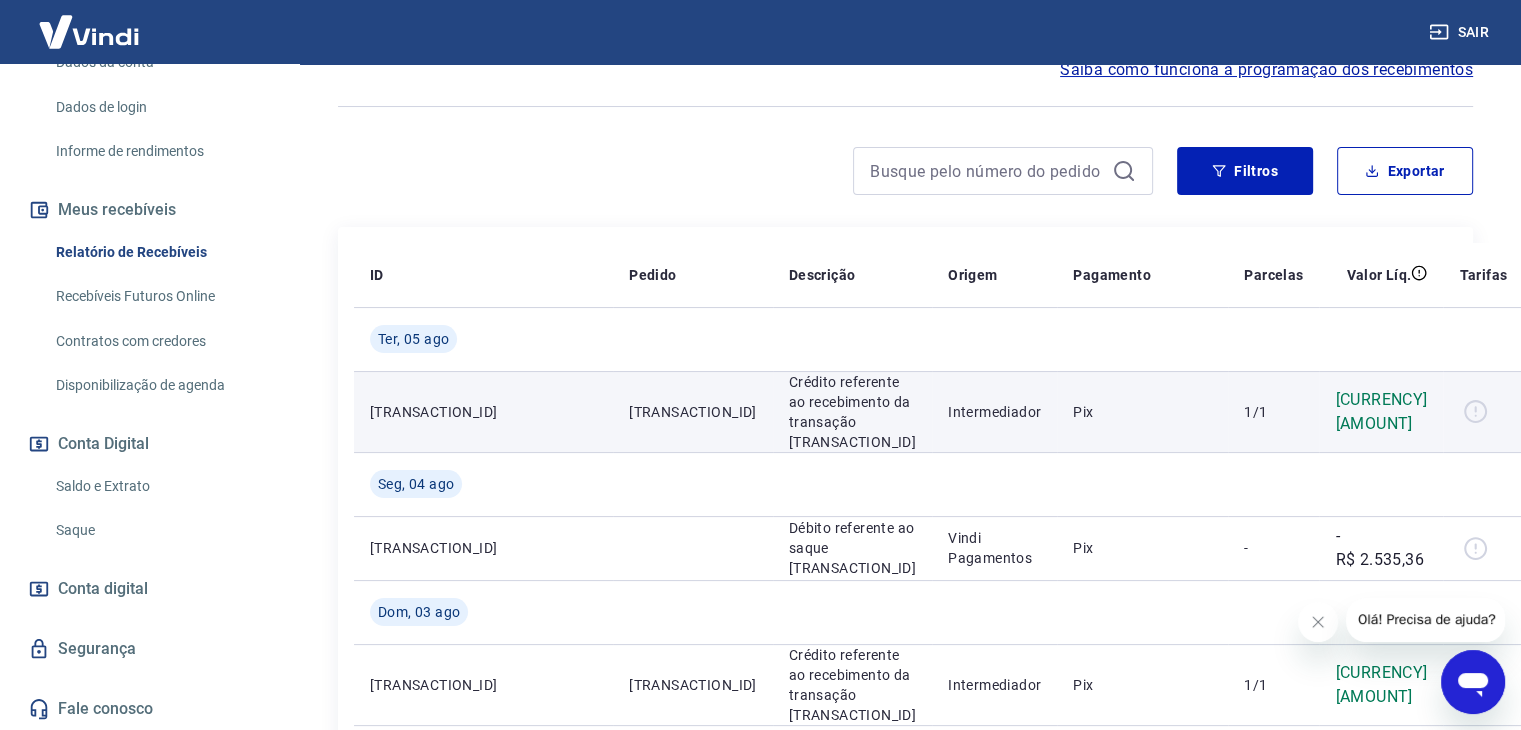 click on "[CURRENCY] [AMOUNT]" at bounding box center [1381, 412] 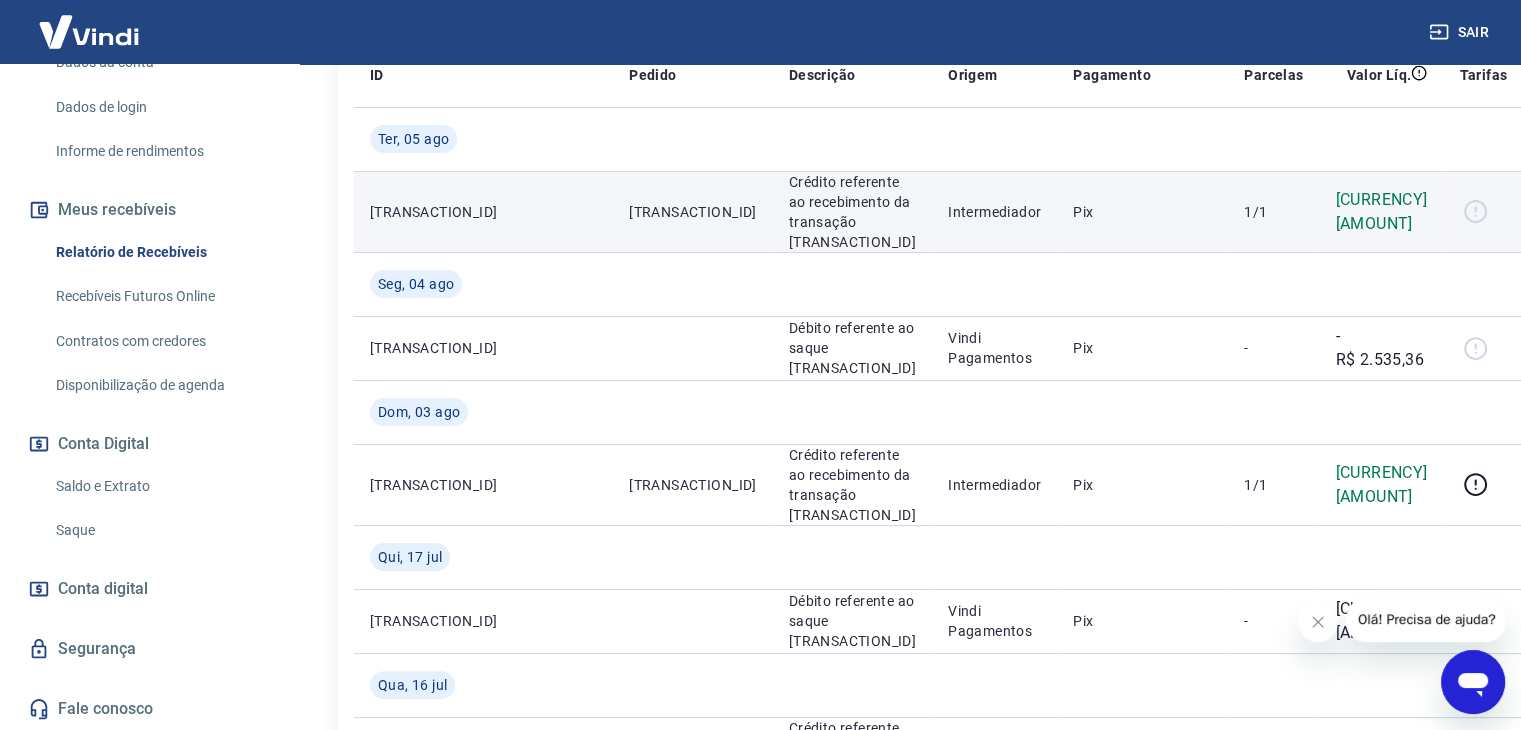 scroll, scrollTop: 400, scrollLeft: 0, axis: vertical 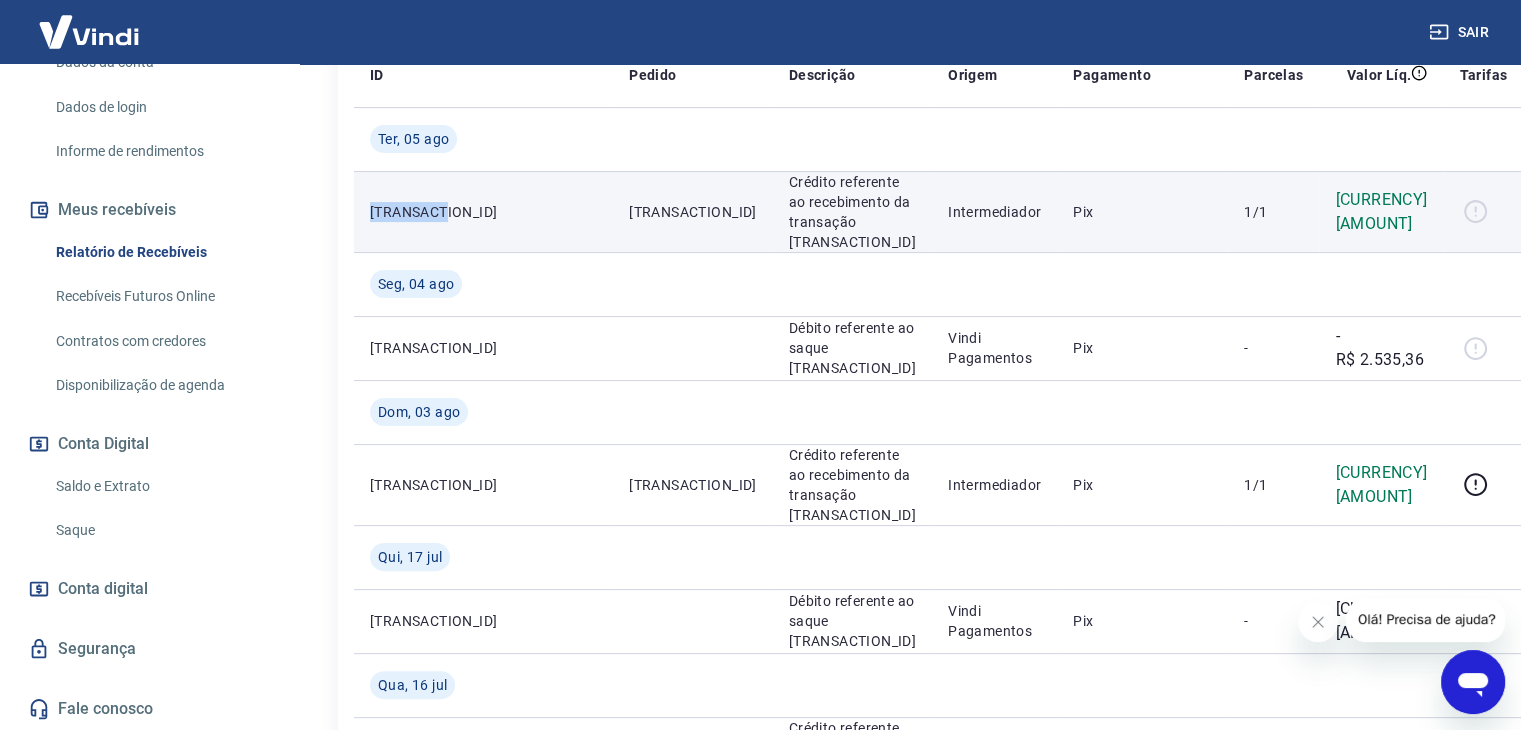 click on "[TRANSACTION_ID]" at bounding box center [483, 212] 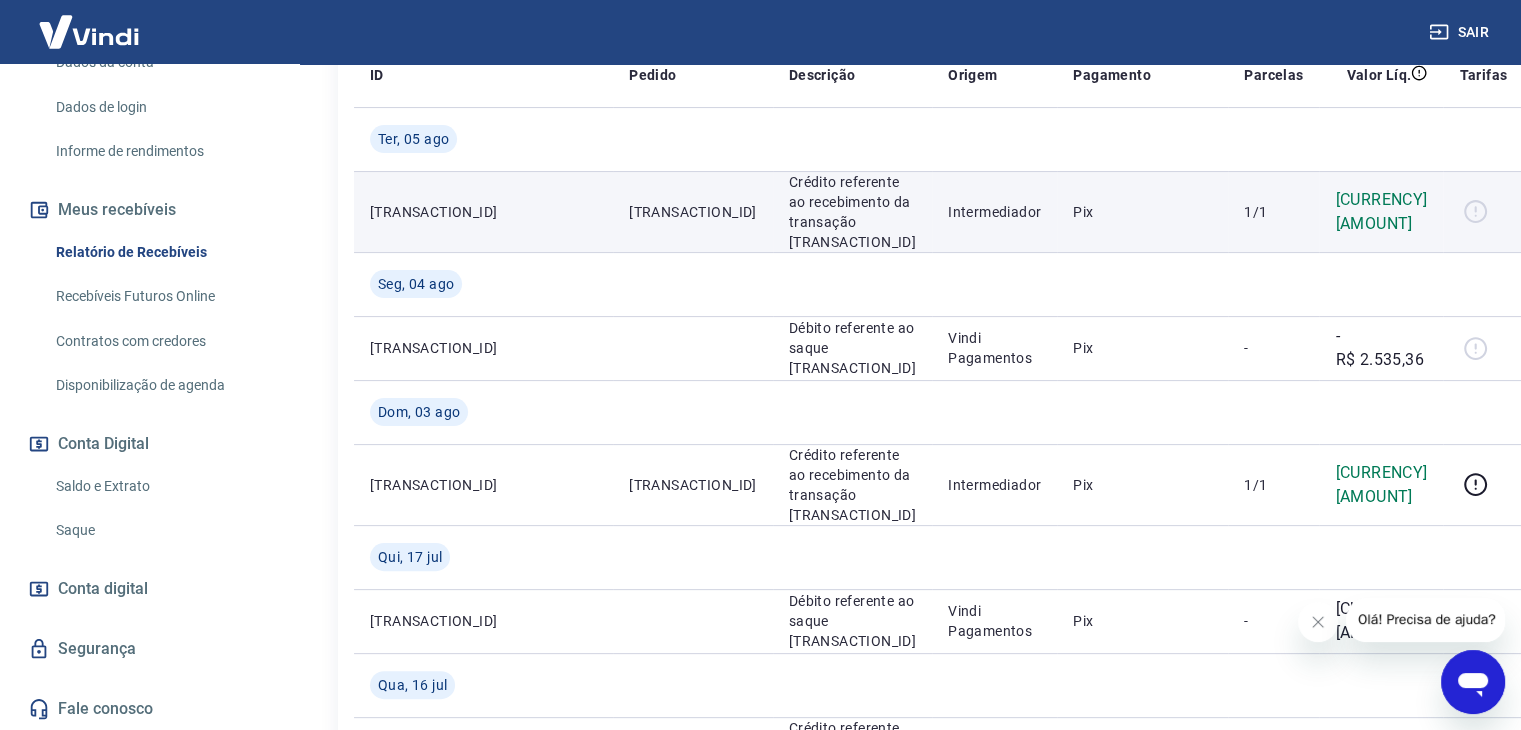 click on "[TRANSACTION_ID]" at bounding box center [692, 212] 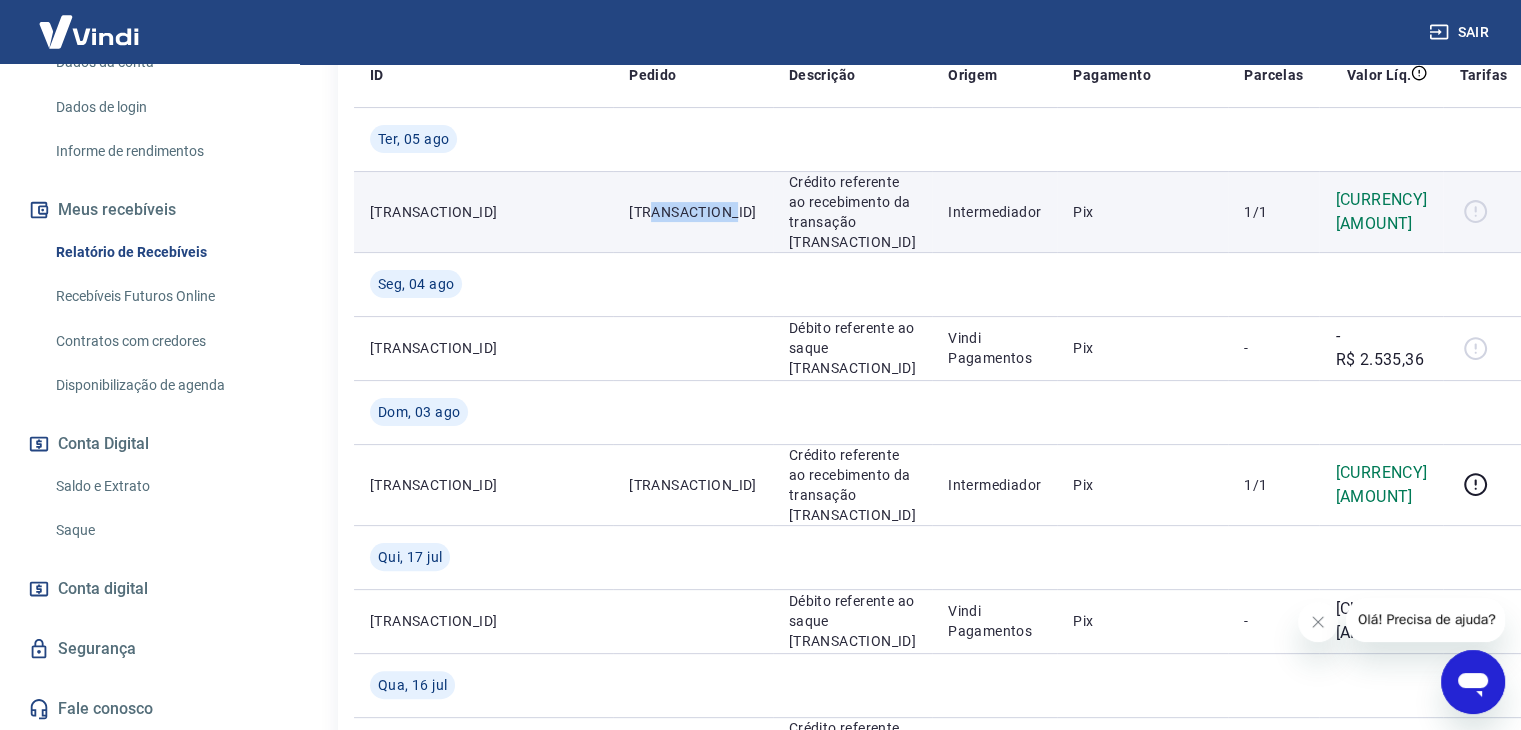 click on "[TRANSACTION_ID]" at bounding box center (692, 212) 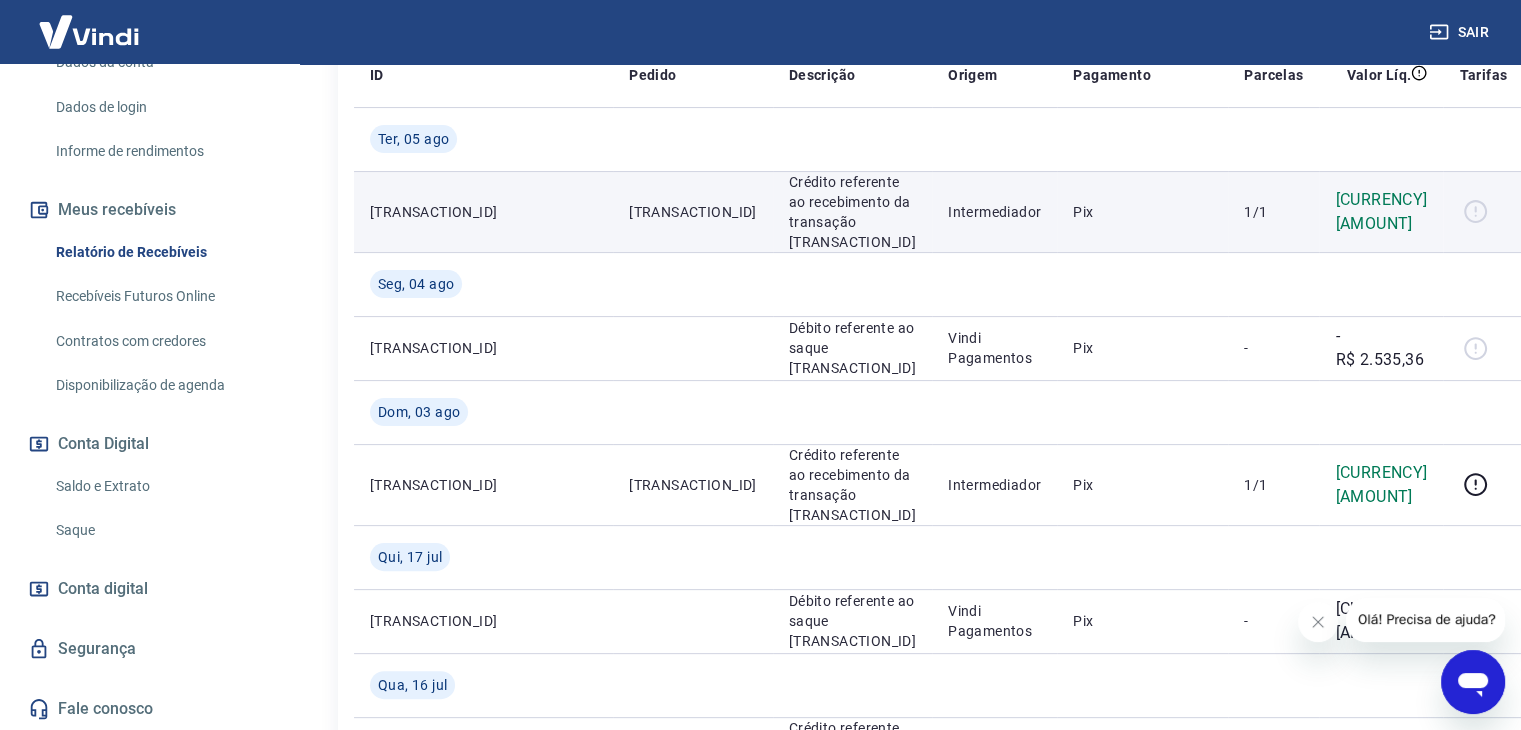 click on "[TRANSACTION_ID]" at bounding box center (483, 211) 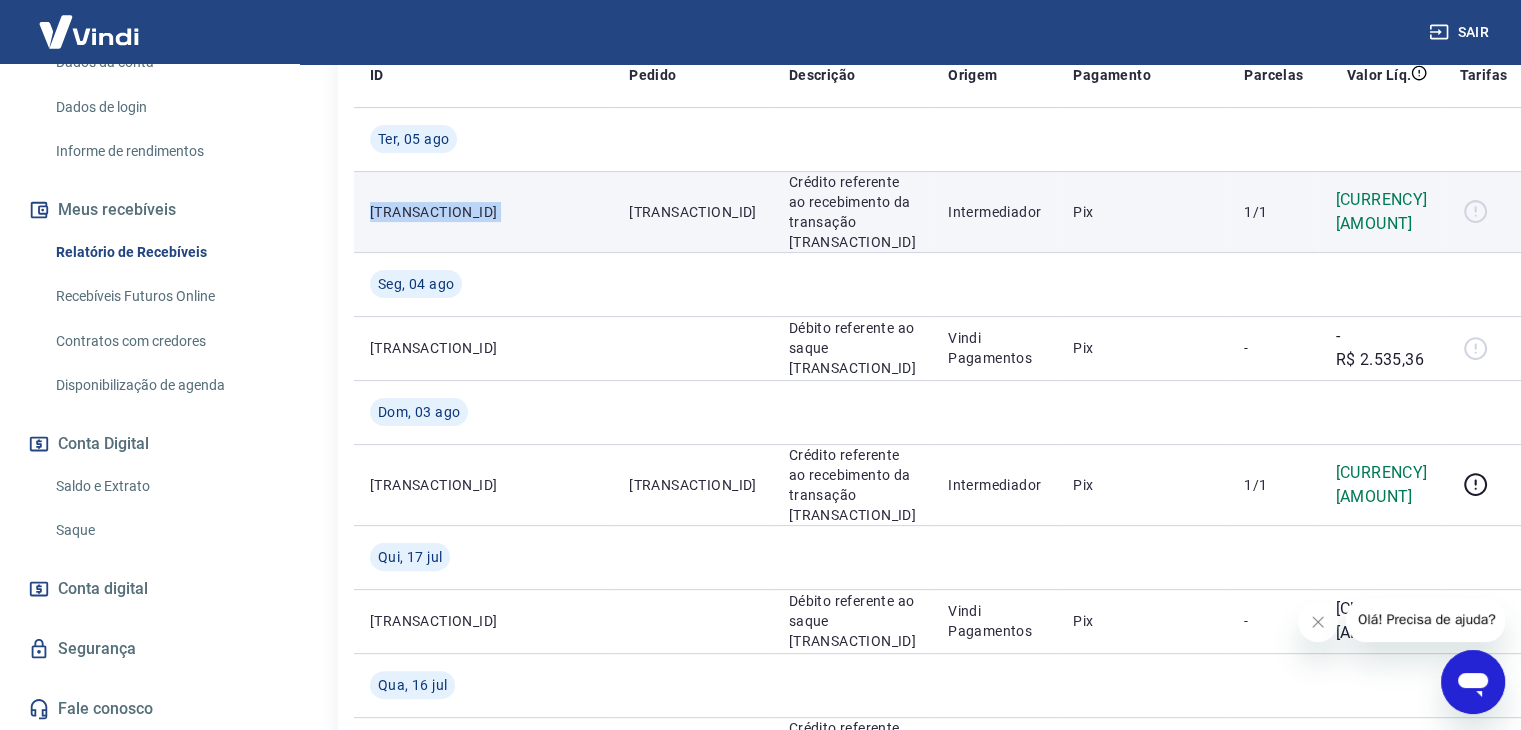 click on "[TRANSACTION_ID]" at bounding box center [483, 211] 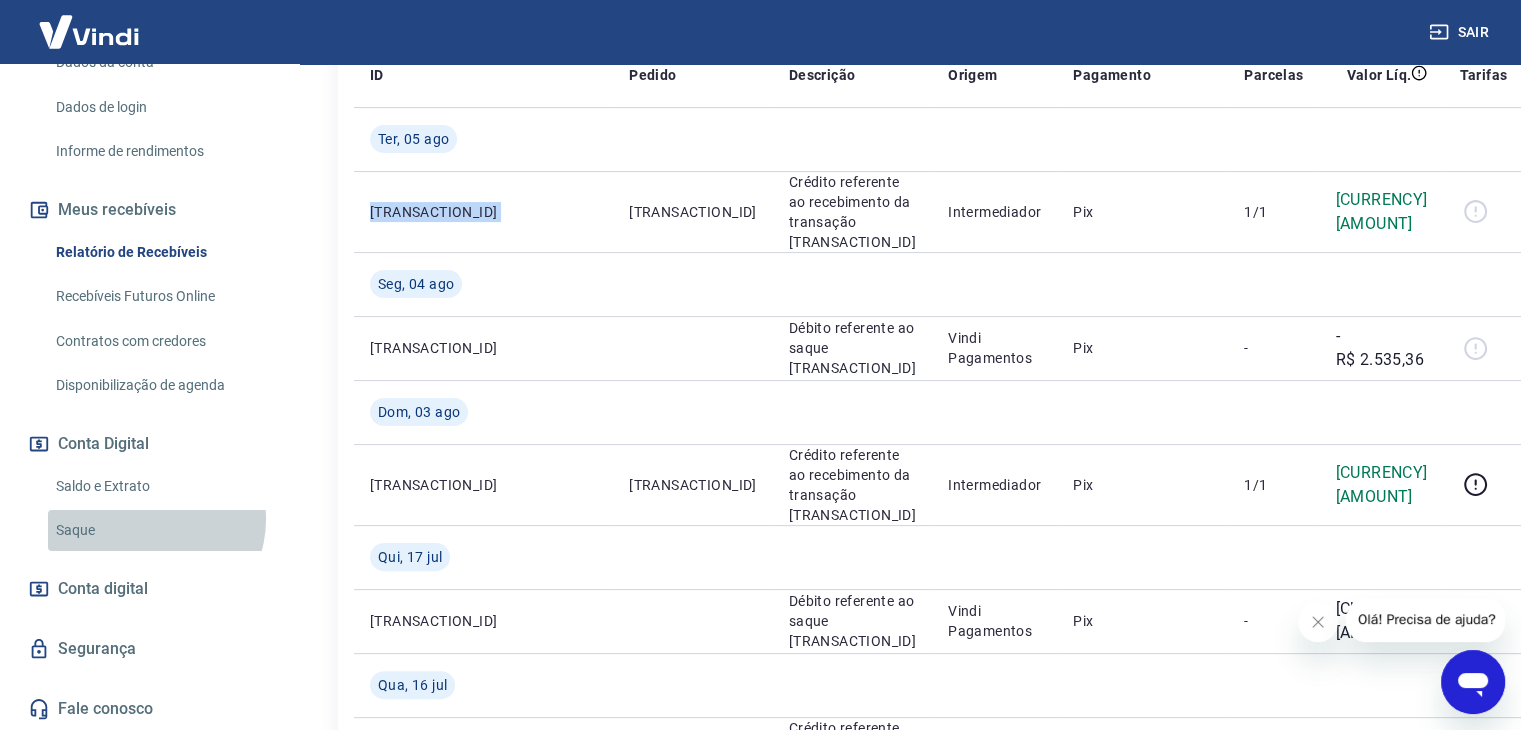 click on "Saque" at bounding box center [161, 530] 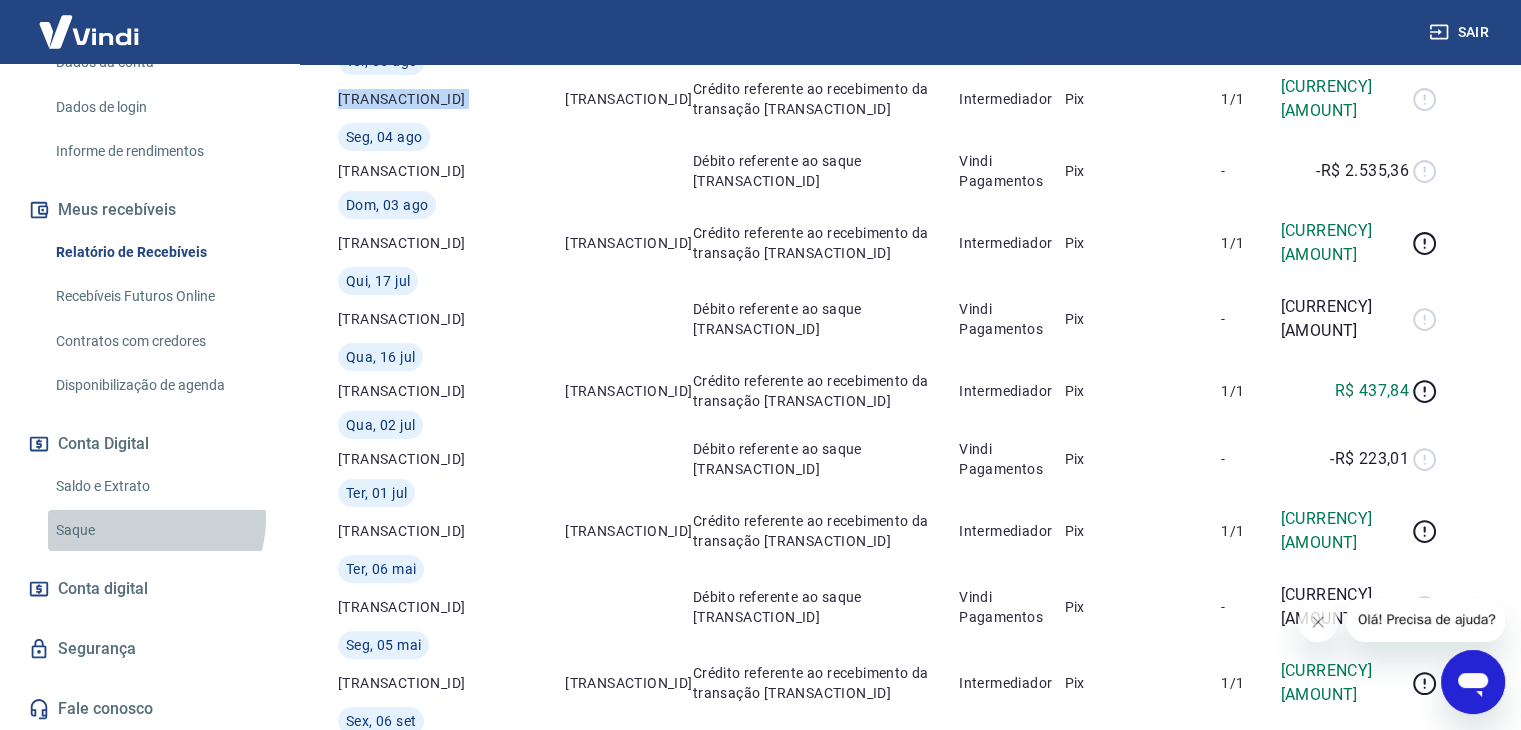 scroll, scrollTop: 0, scrollLeft: 0, axis: both 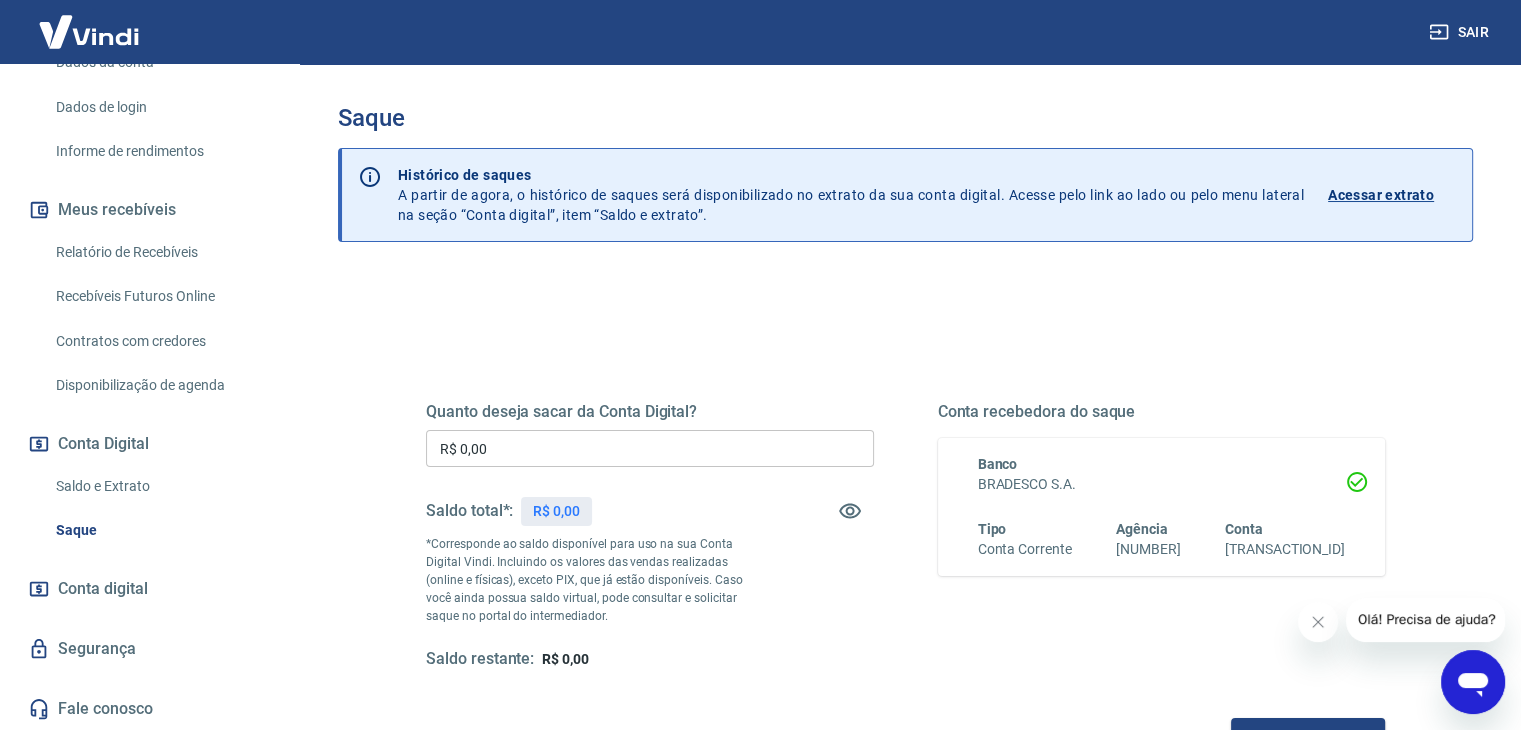 click on "Saldo e Extrato" at bounding box center (161, 486) 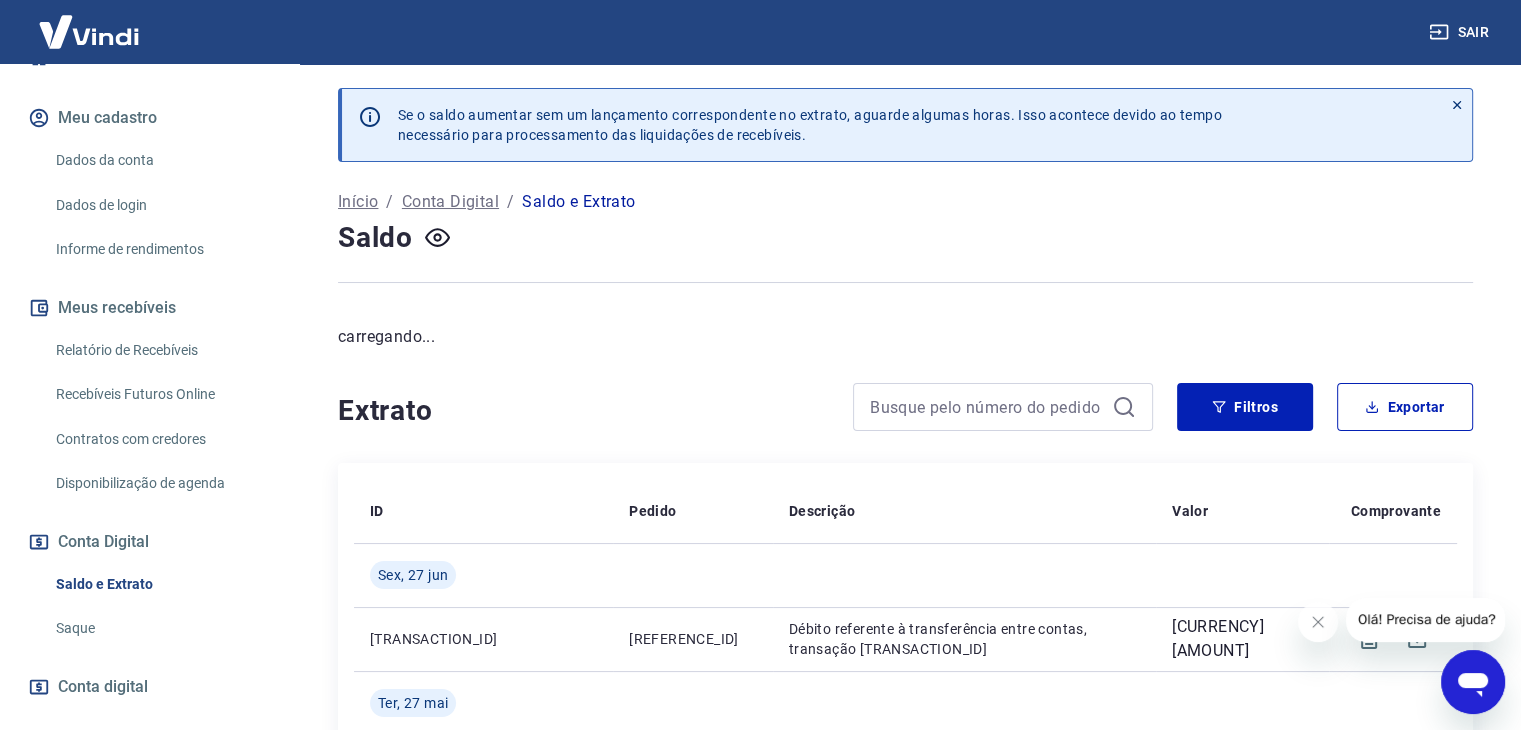 scroll, scrollTop: 234, scrollLeft: 0, axis: vertical 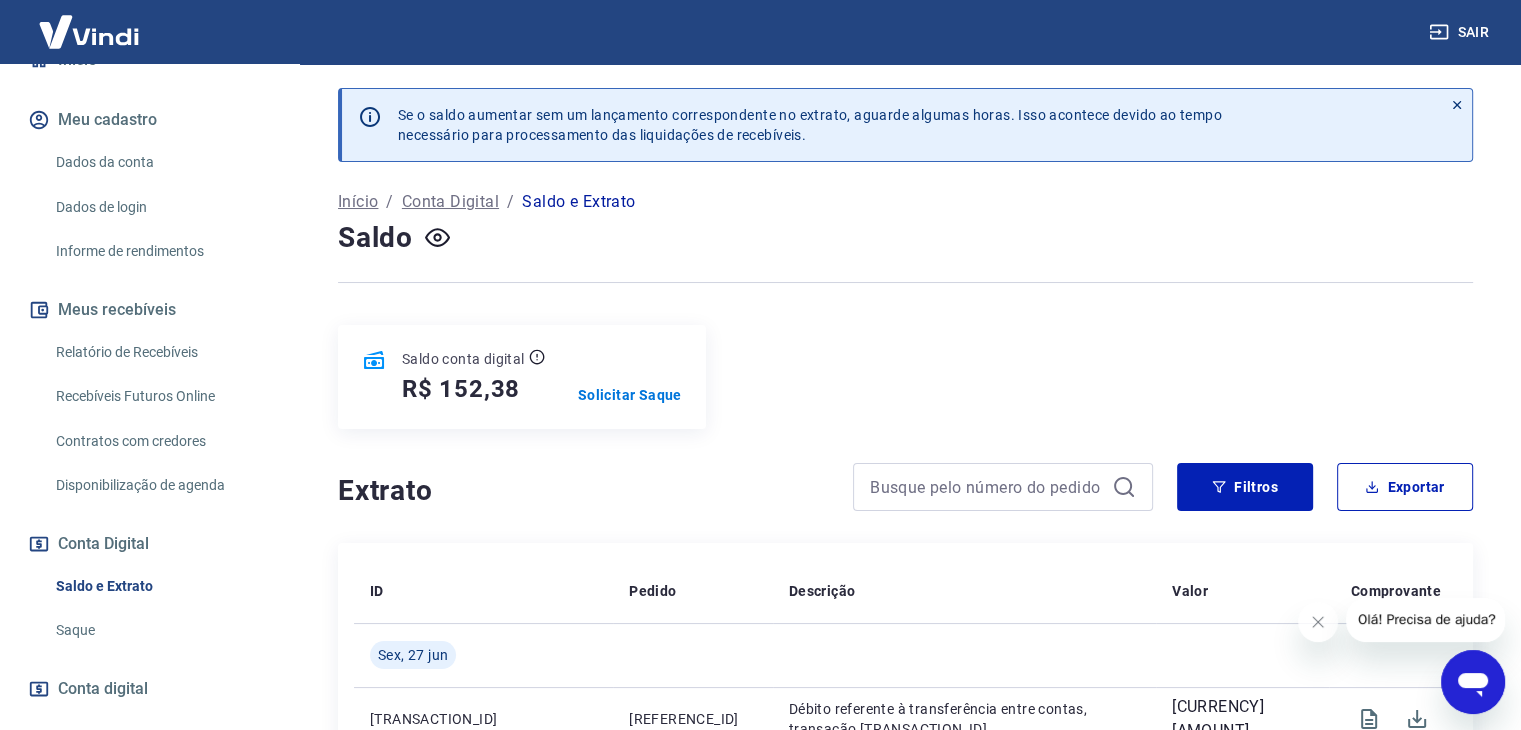 click on "Recebíveis Futuros Online" at bounding box center (161, 396) 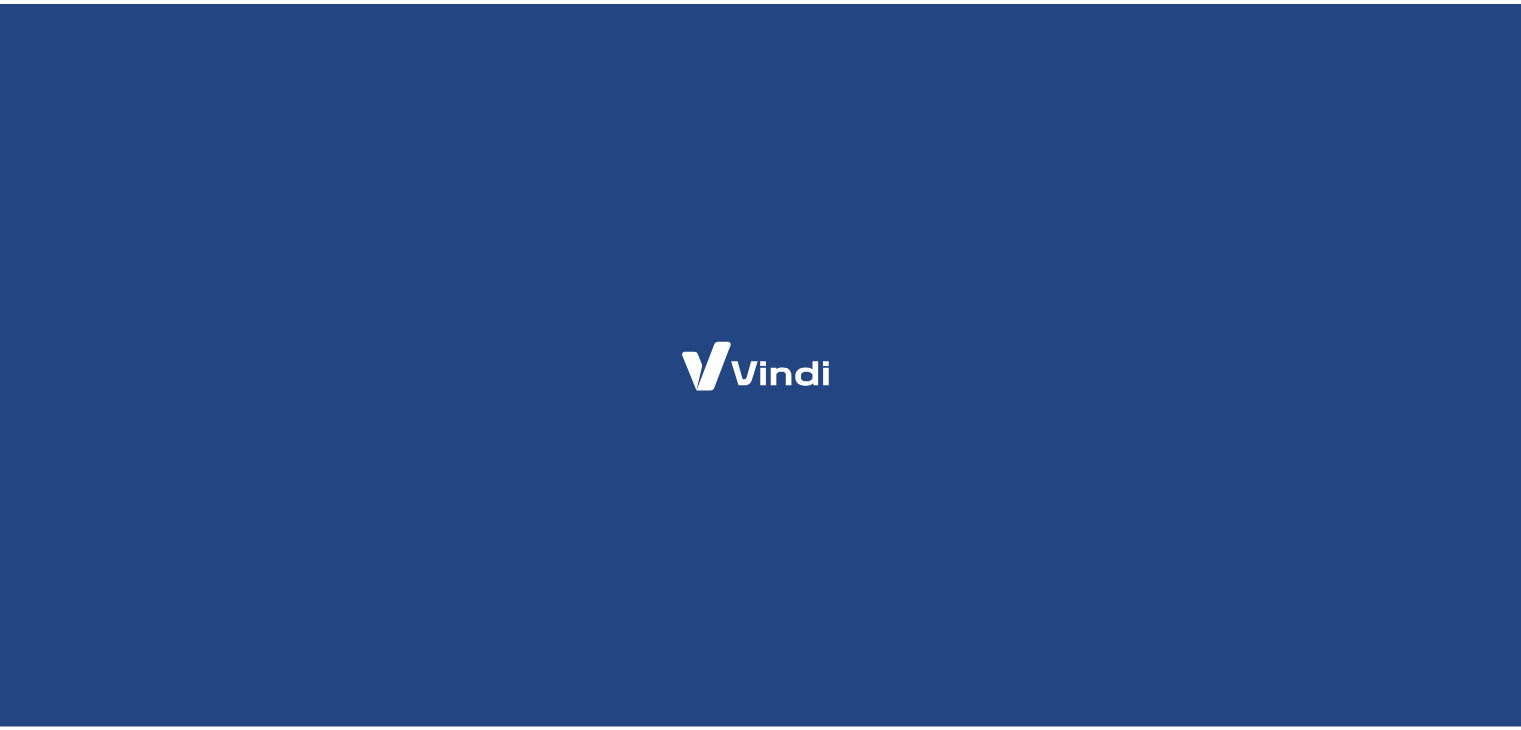 scroll, scrollTop: 0, scrollLeft: 0, axis: both 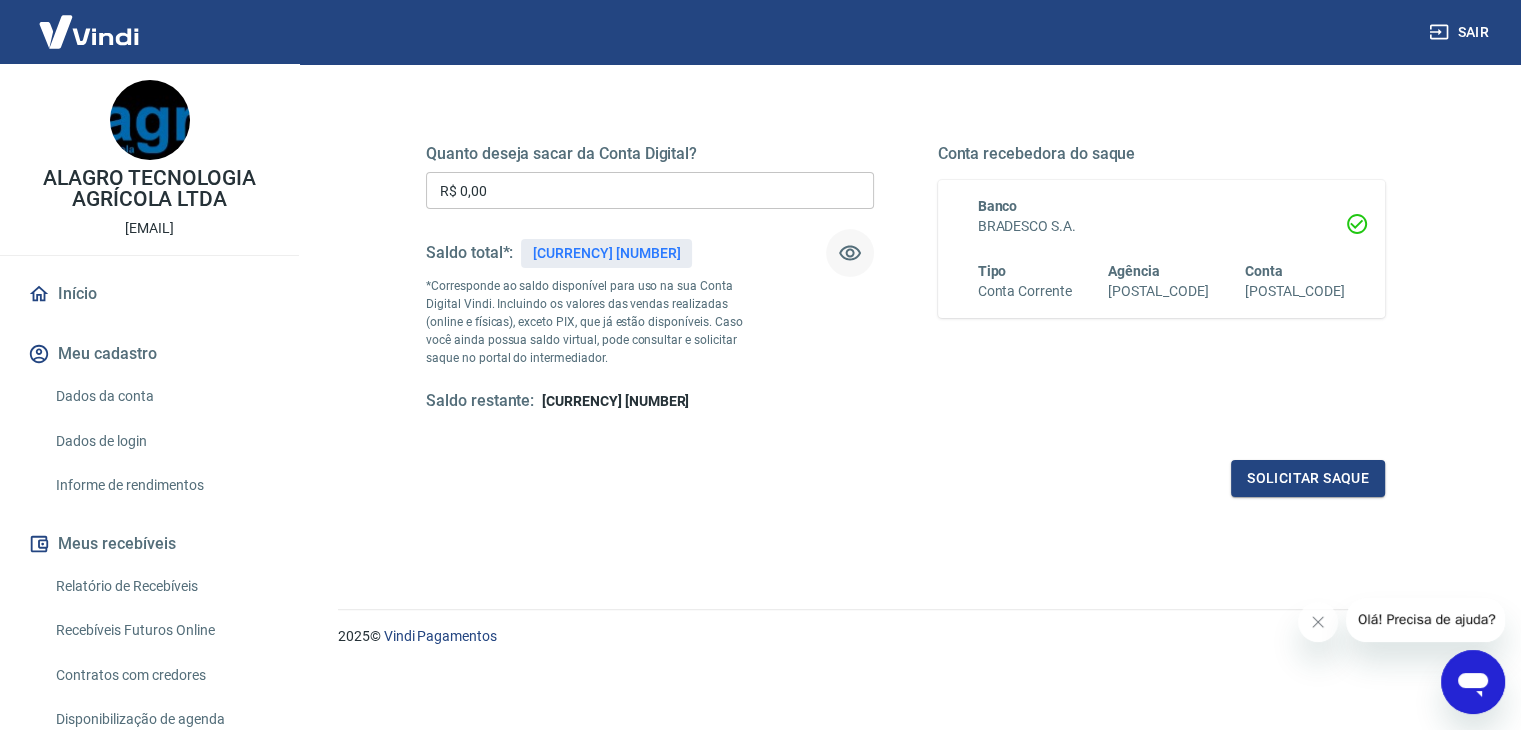 click at bounding box center [850, 253] 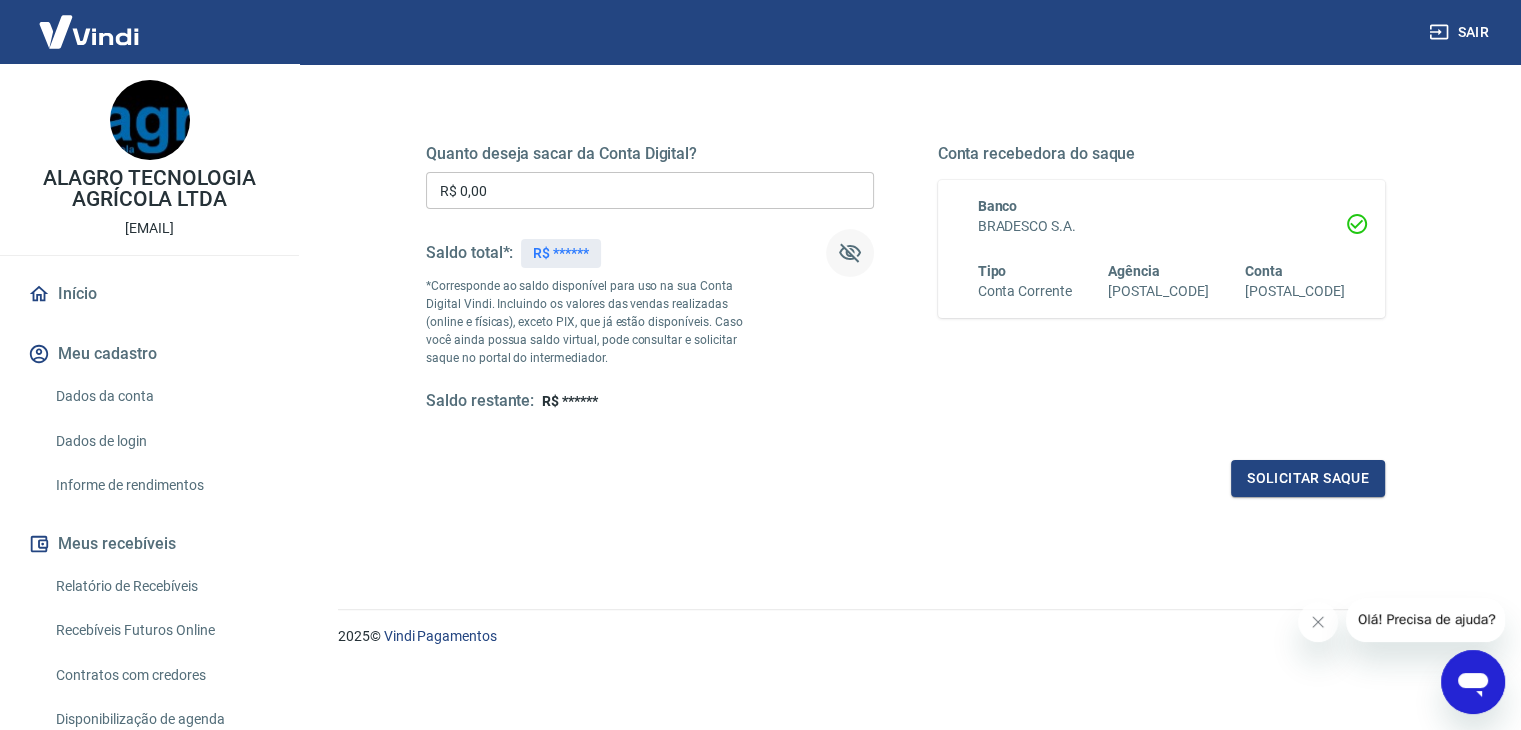 click at bounding box center (850, 253) 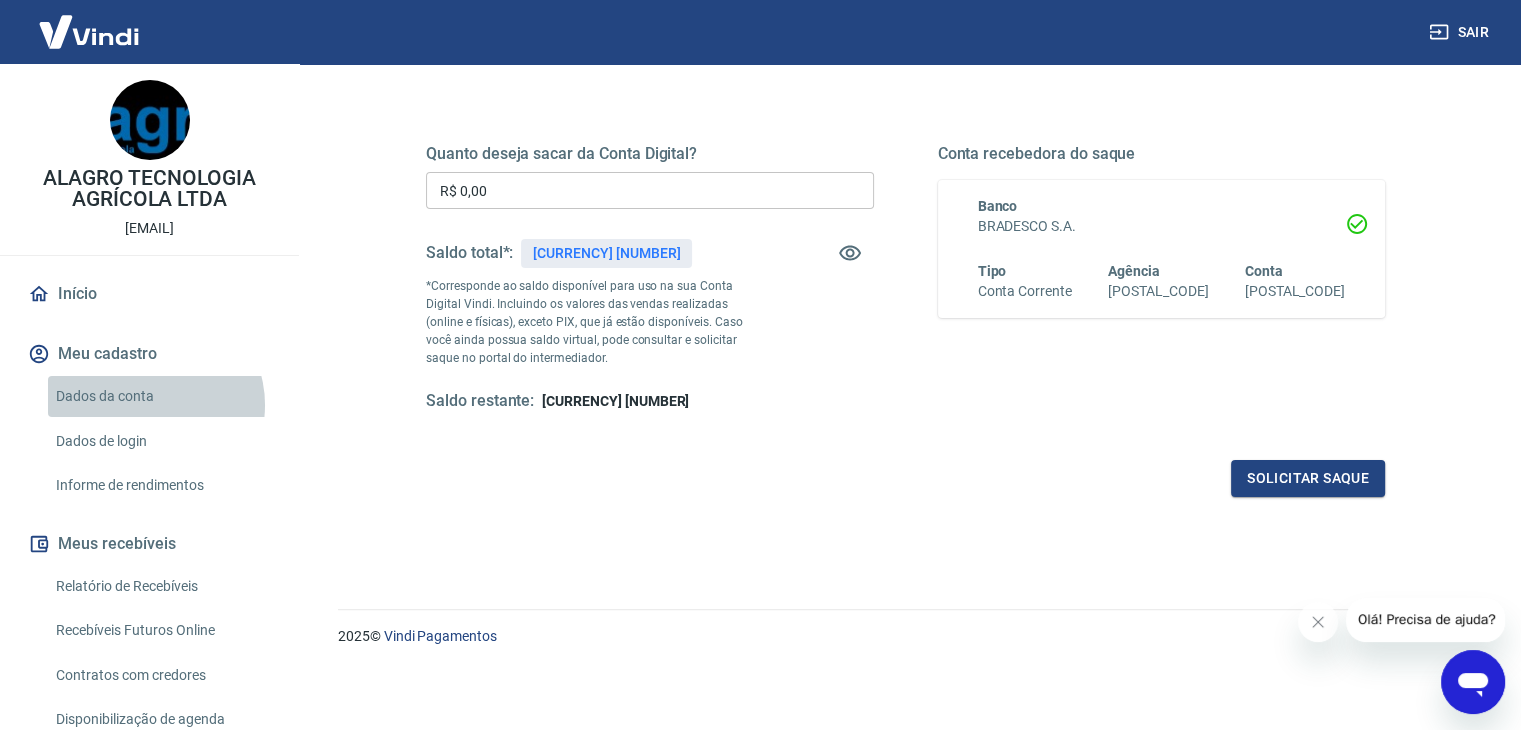 click on "Dados da conta" at bounding box center [161, 396] 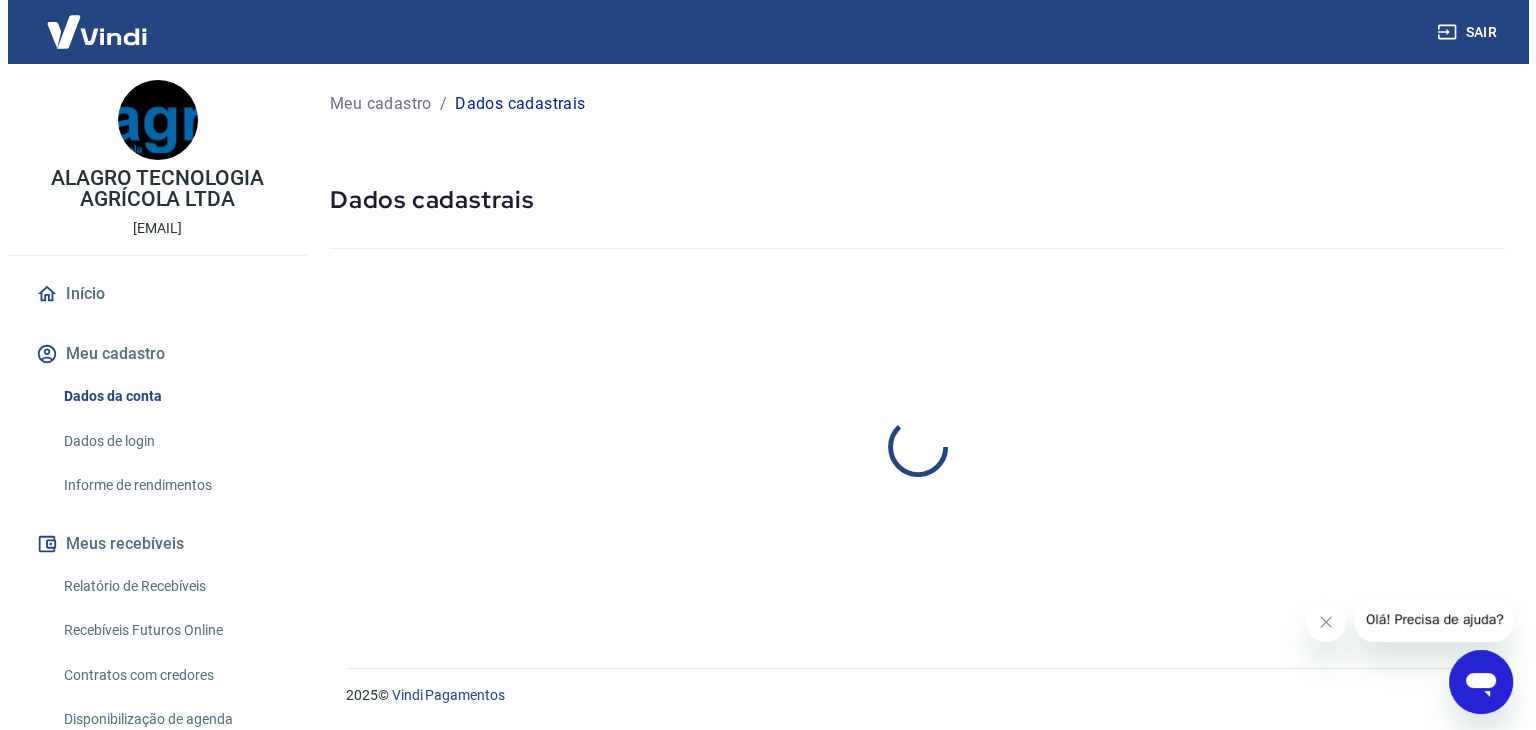 scroll, scrollTop: 0, scrollLeft: 0, axis: both 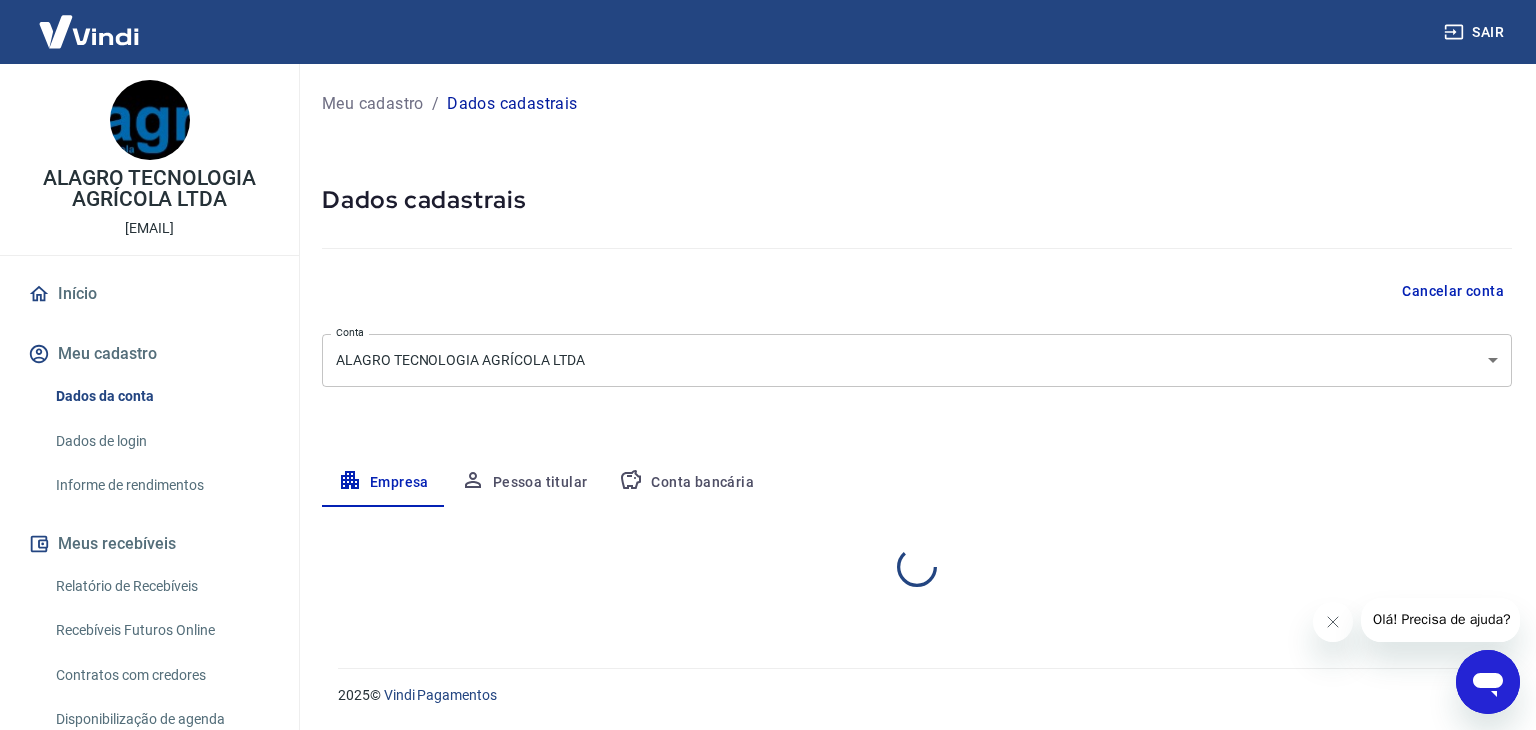 select on "SP" 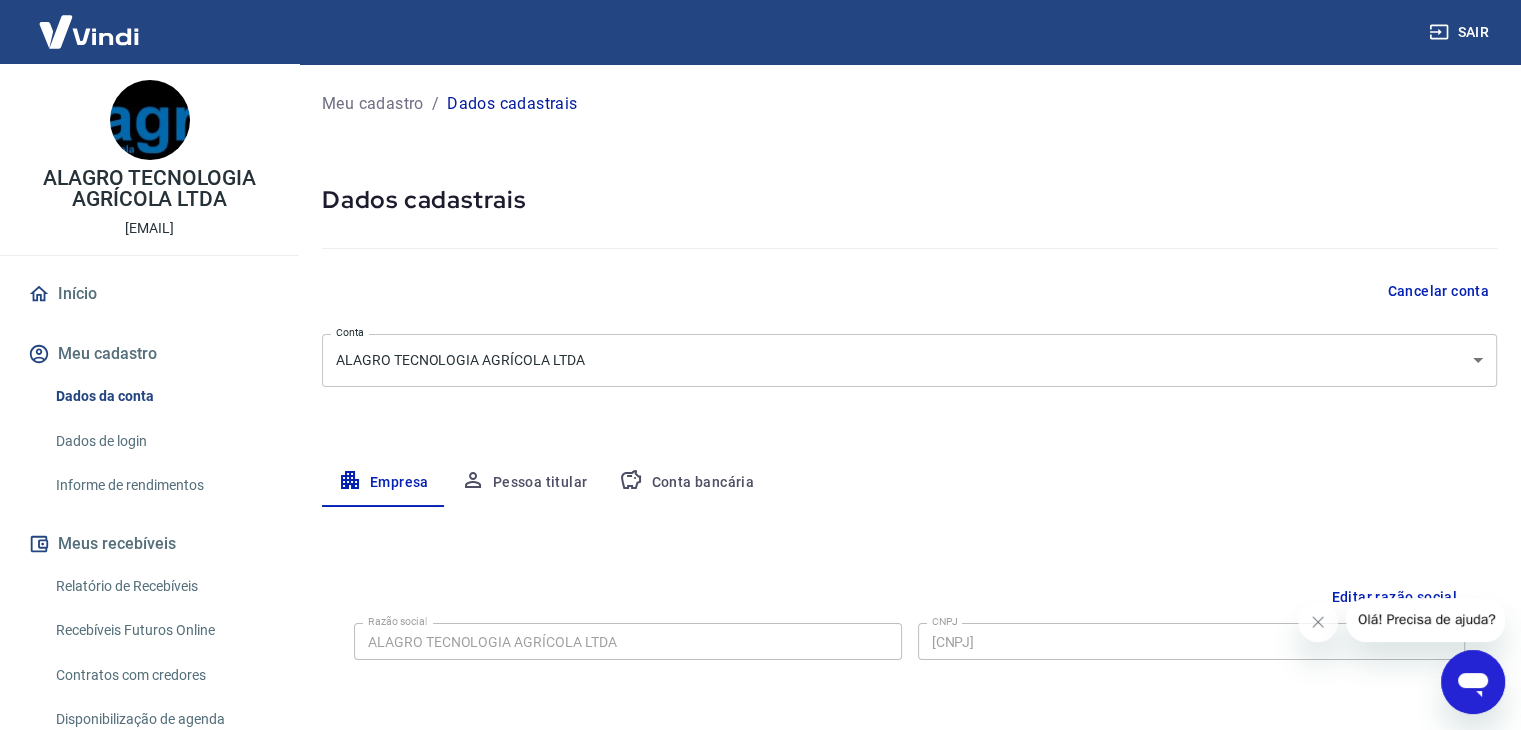 click on "Dados de login" at bounding box center (161, 441) 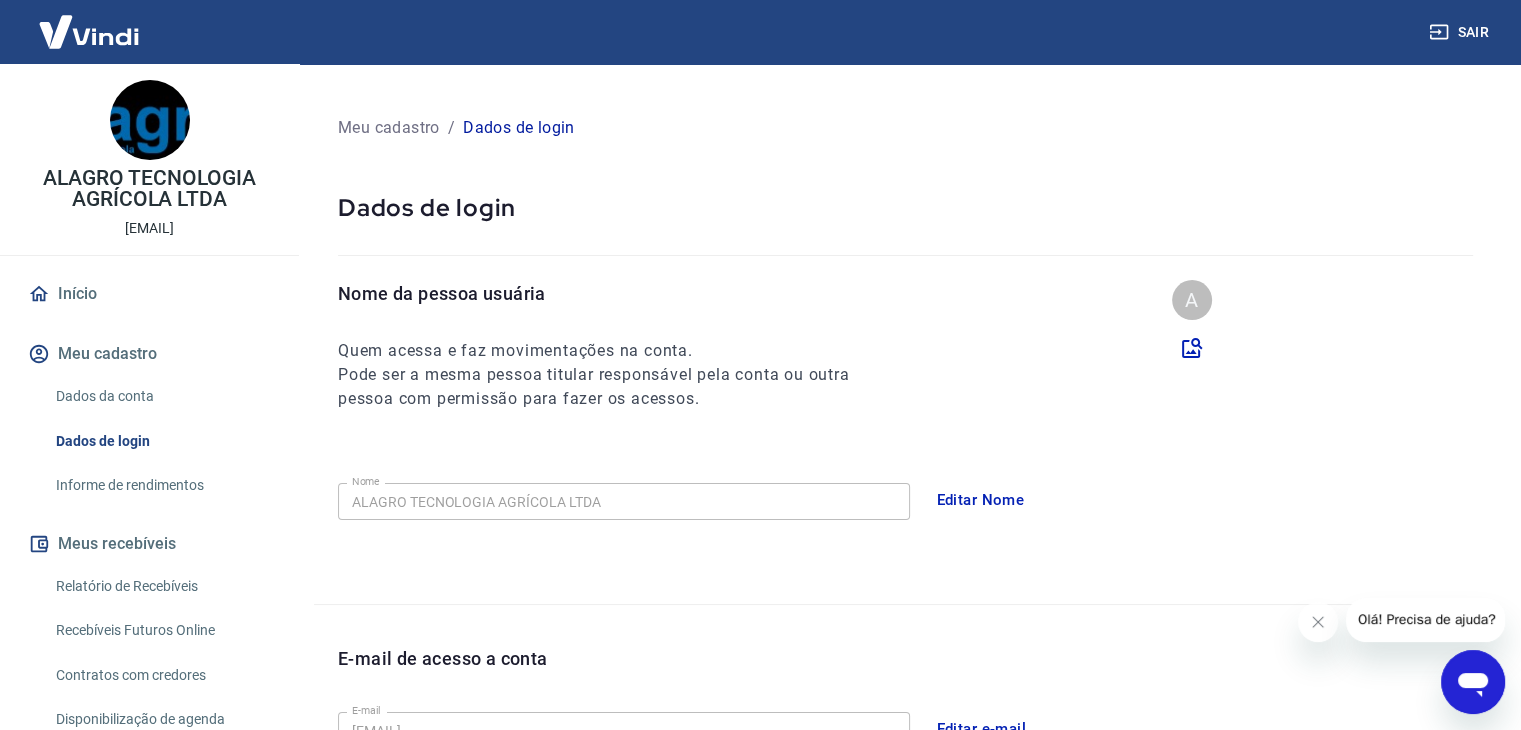 click on "Informe de rendimentos" at bounding box center [161, 485] 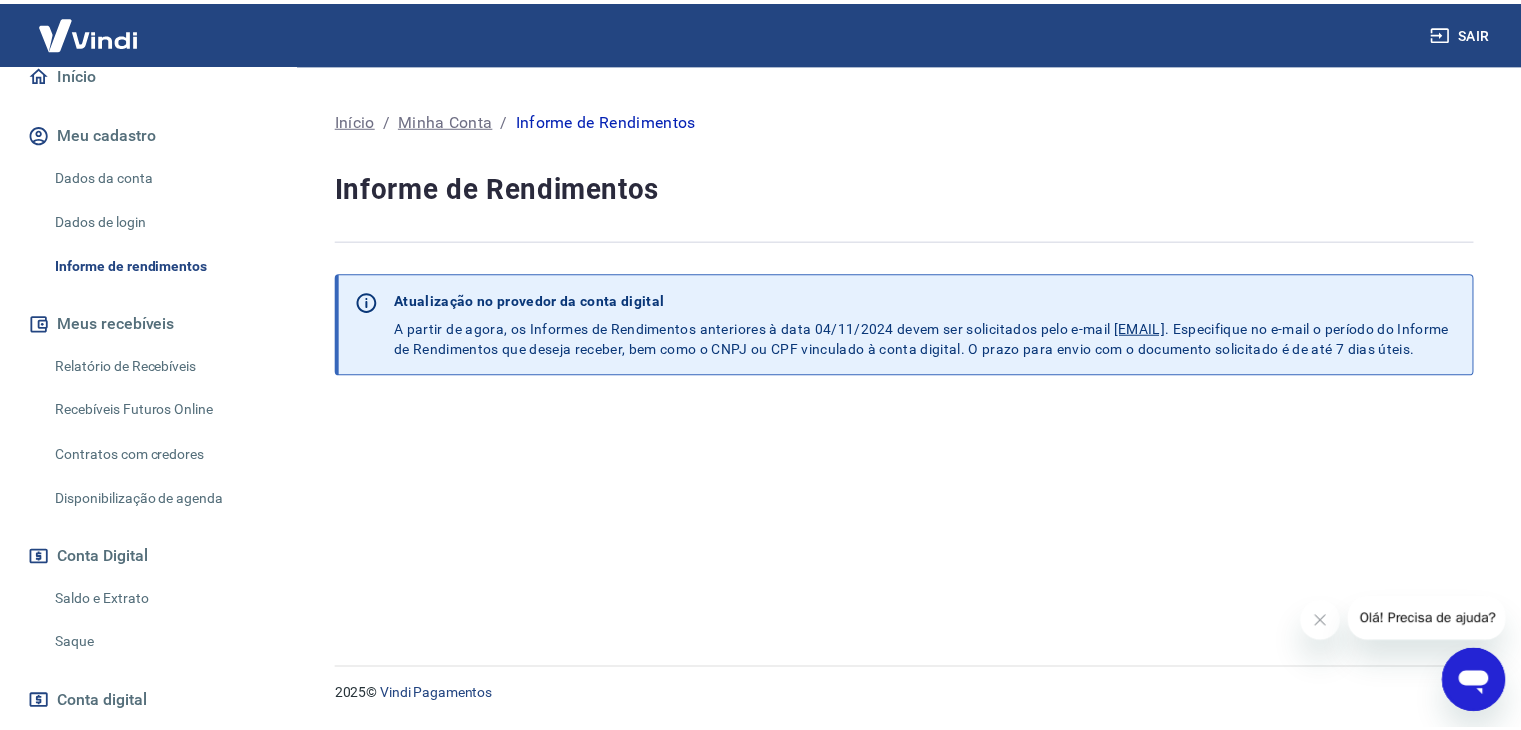 scroll, scrollTop: 300, scrollLeft: 0, axis: vertical 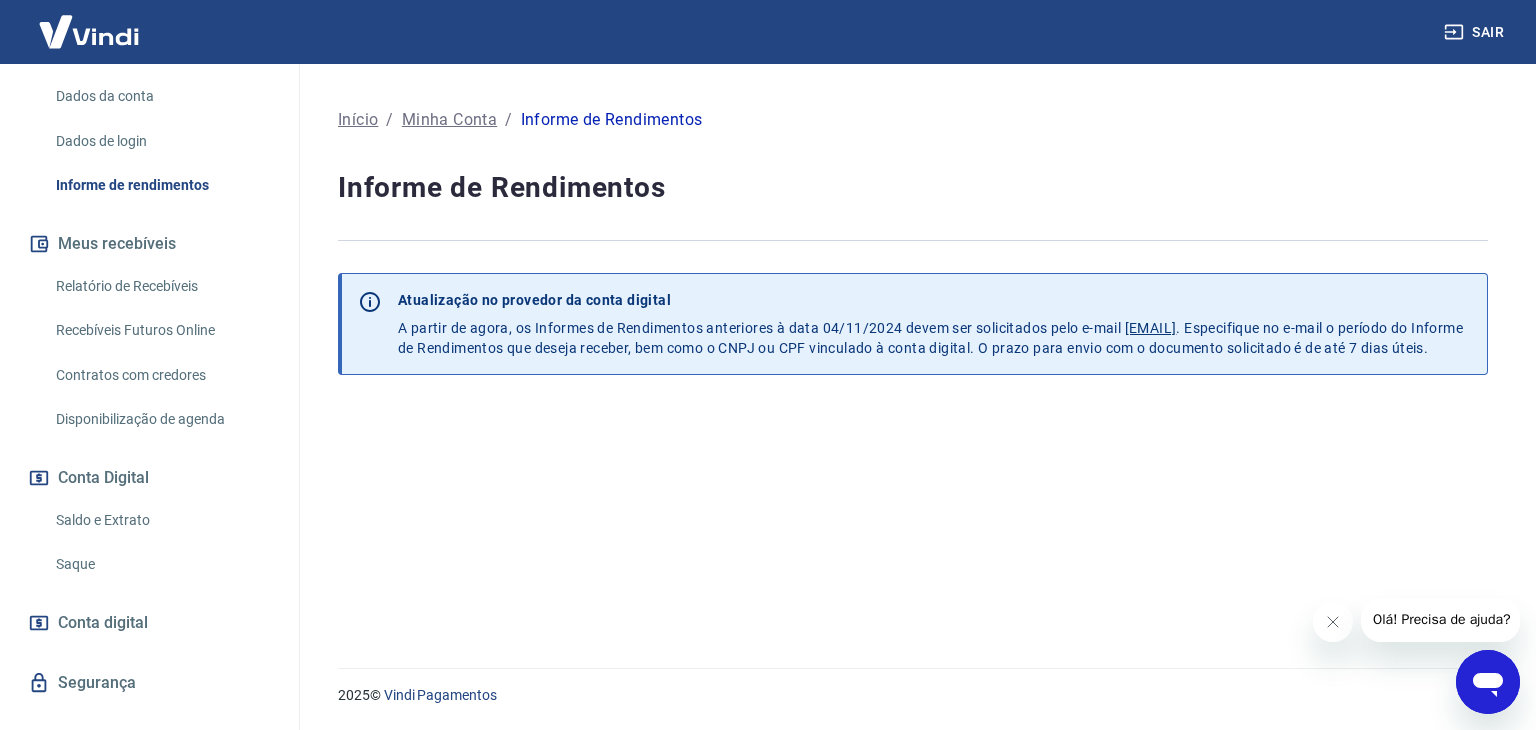 click on "Relatório de Recebíveis" at bounding box center (161, 286) 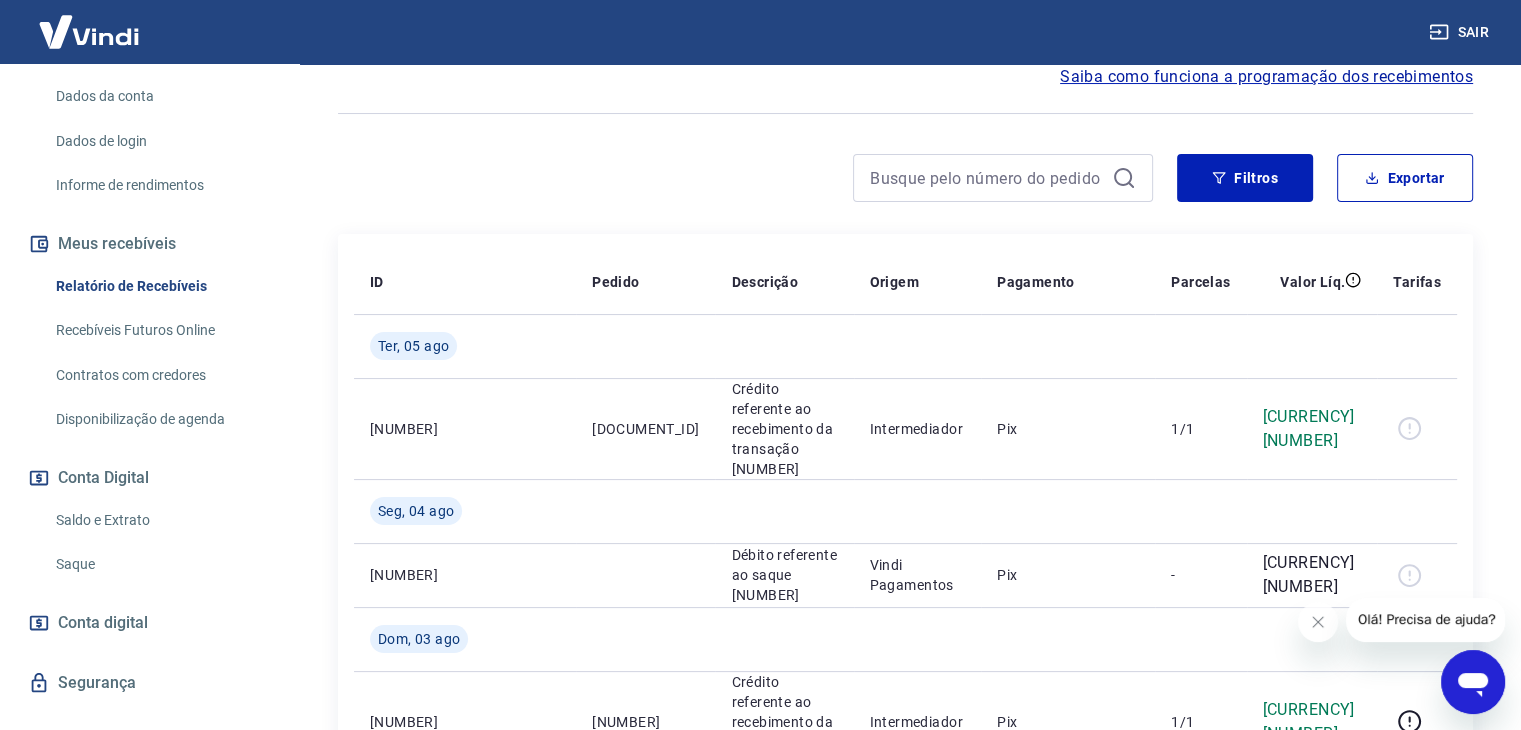 scroll, scrollTop: 200, scrollLeft: 0, axis: vertical 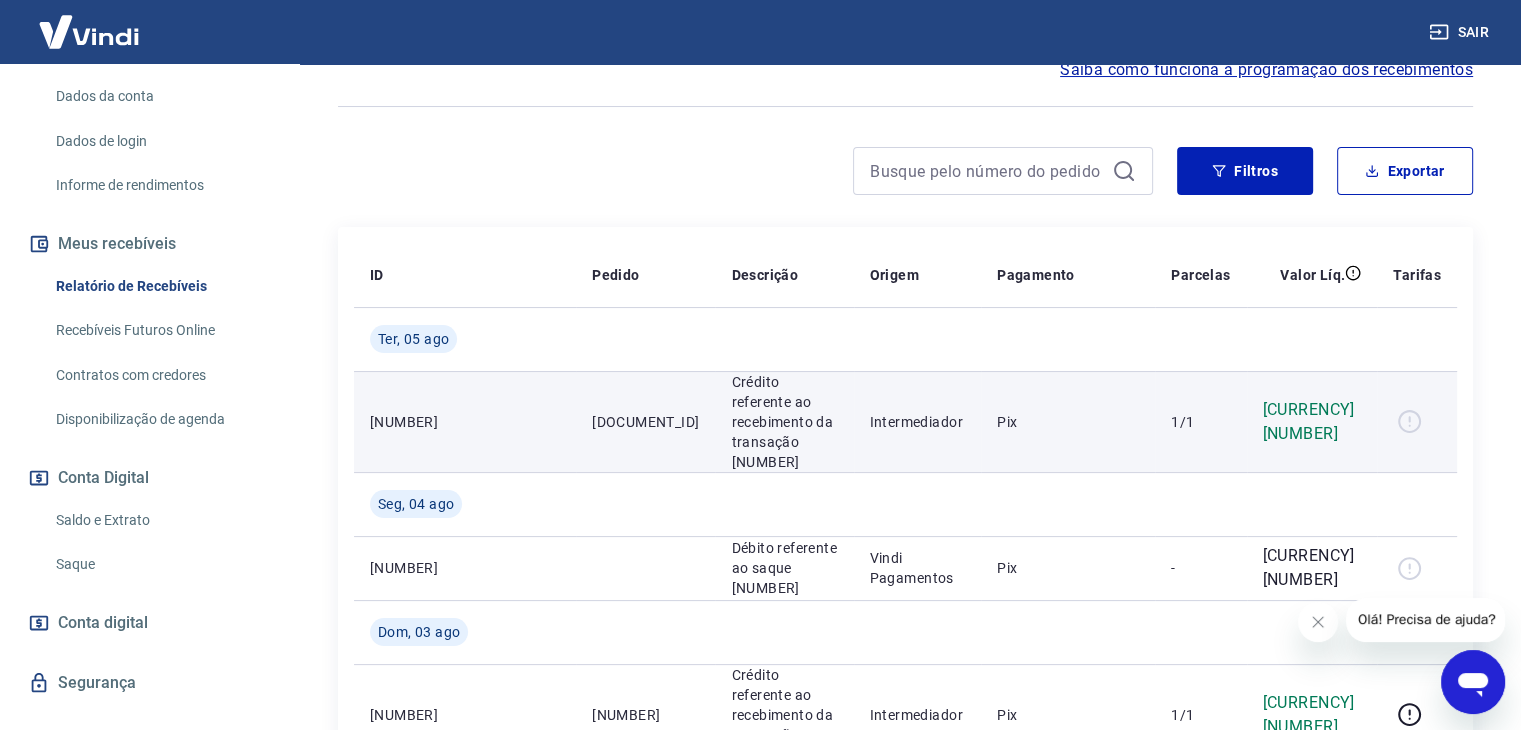 click at bounding box center [1417, 422] 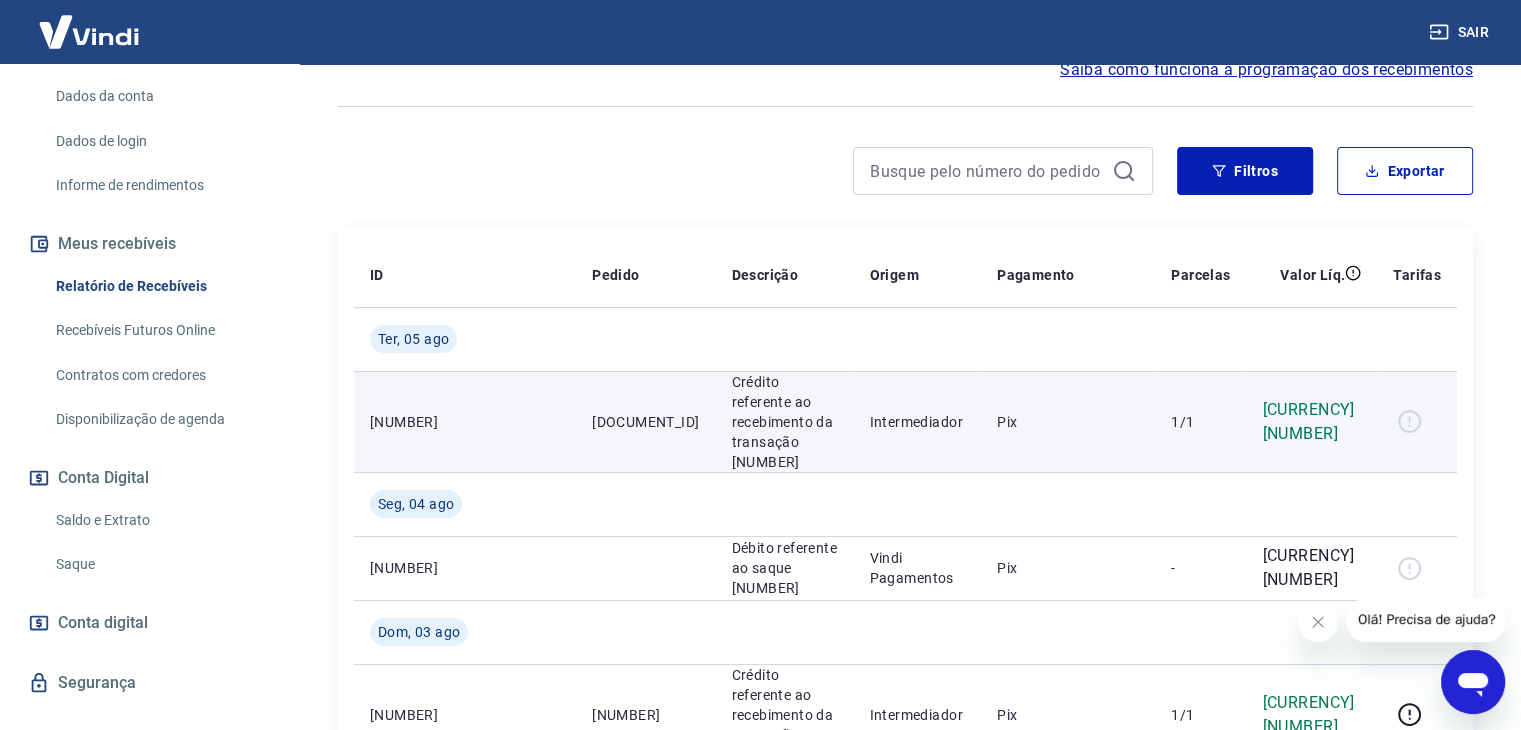 click on "[TRANSACTION_ID]" at bounding box center [645, 422] 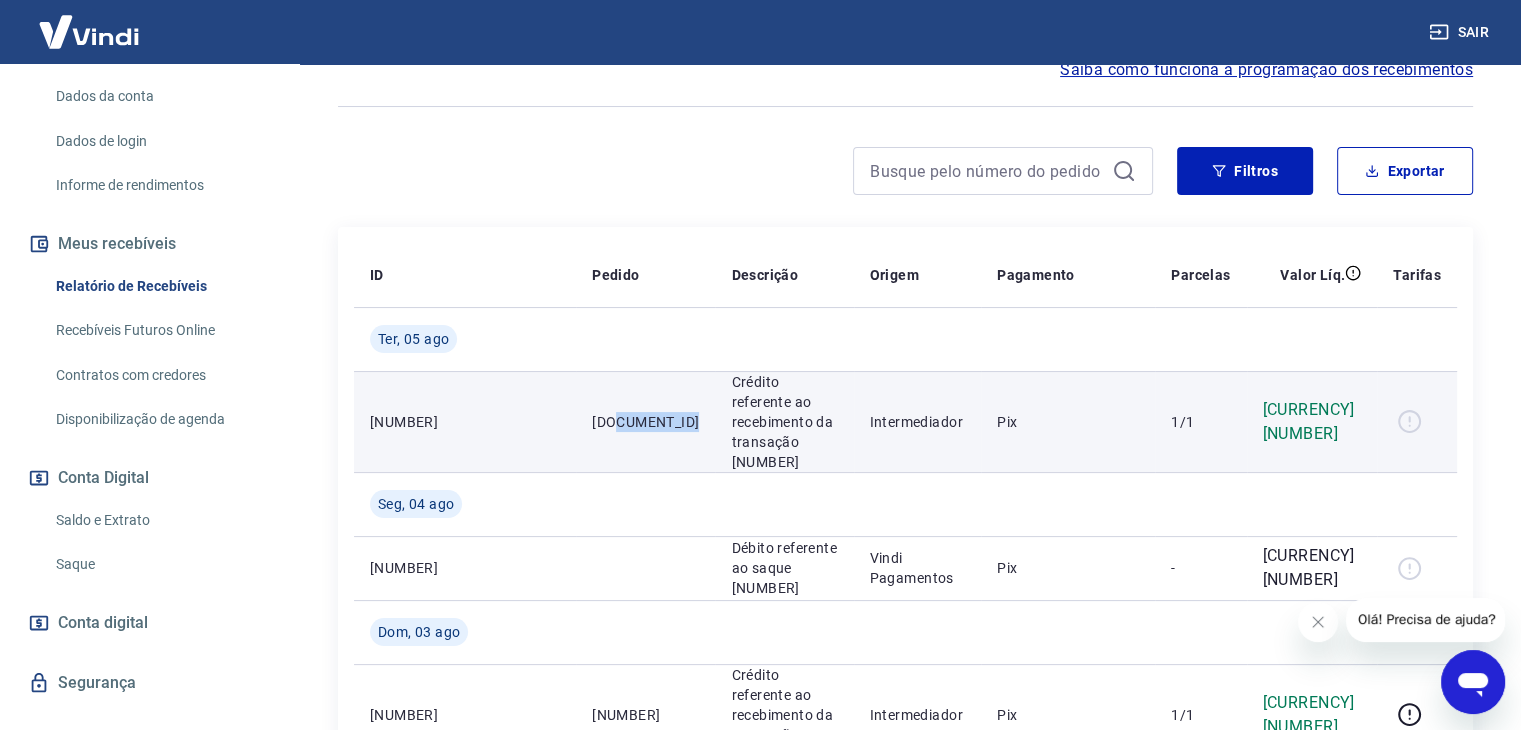click on "[TRANSACTION_ID]" at bounding box center (645, 422) 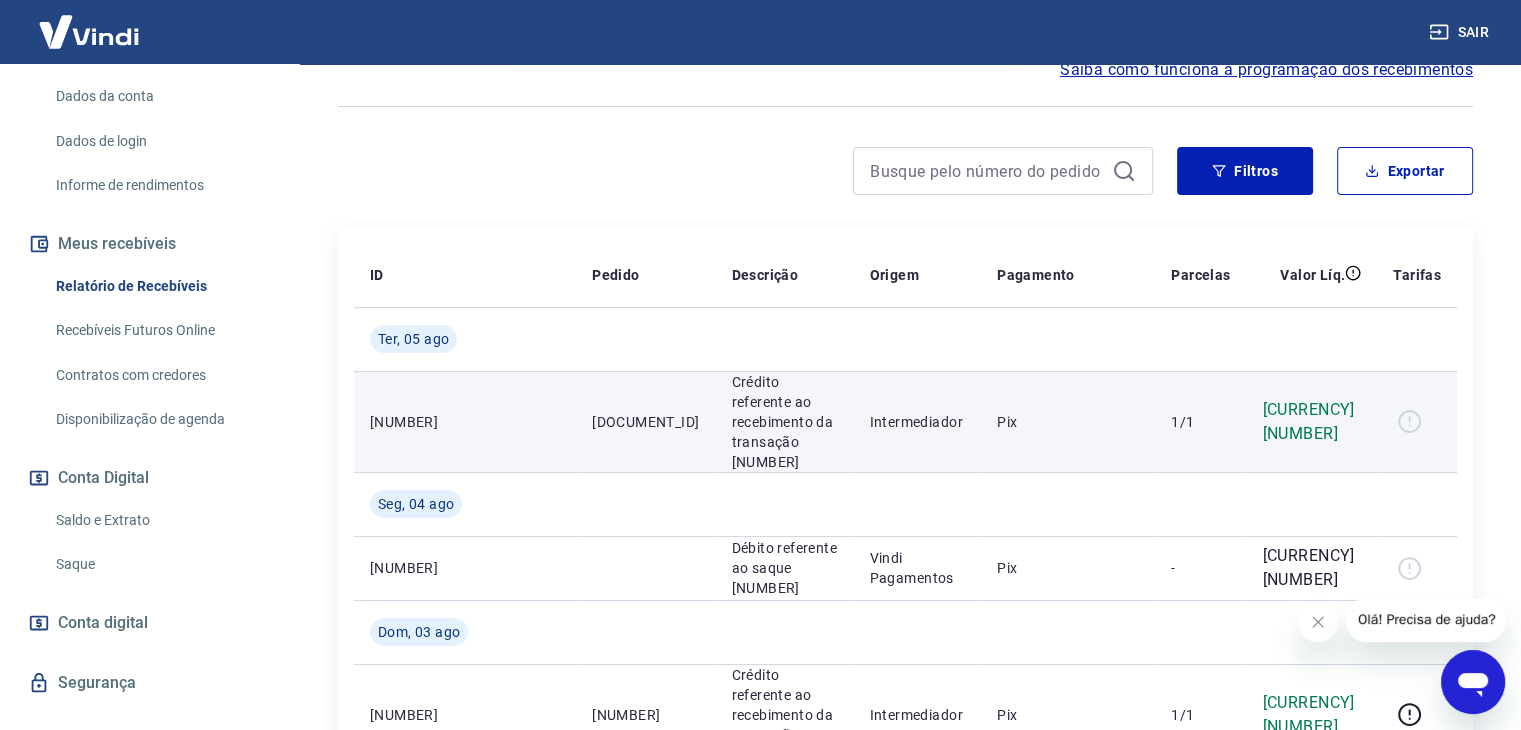 click on "Crédito referente ao recebimento da transação [TRANSACTION_ID]" at bounding box center (784, 422) 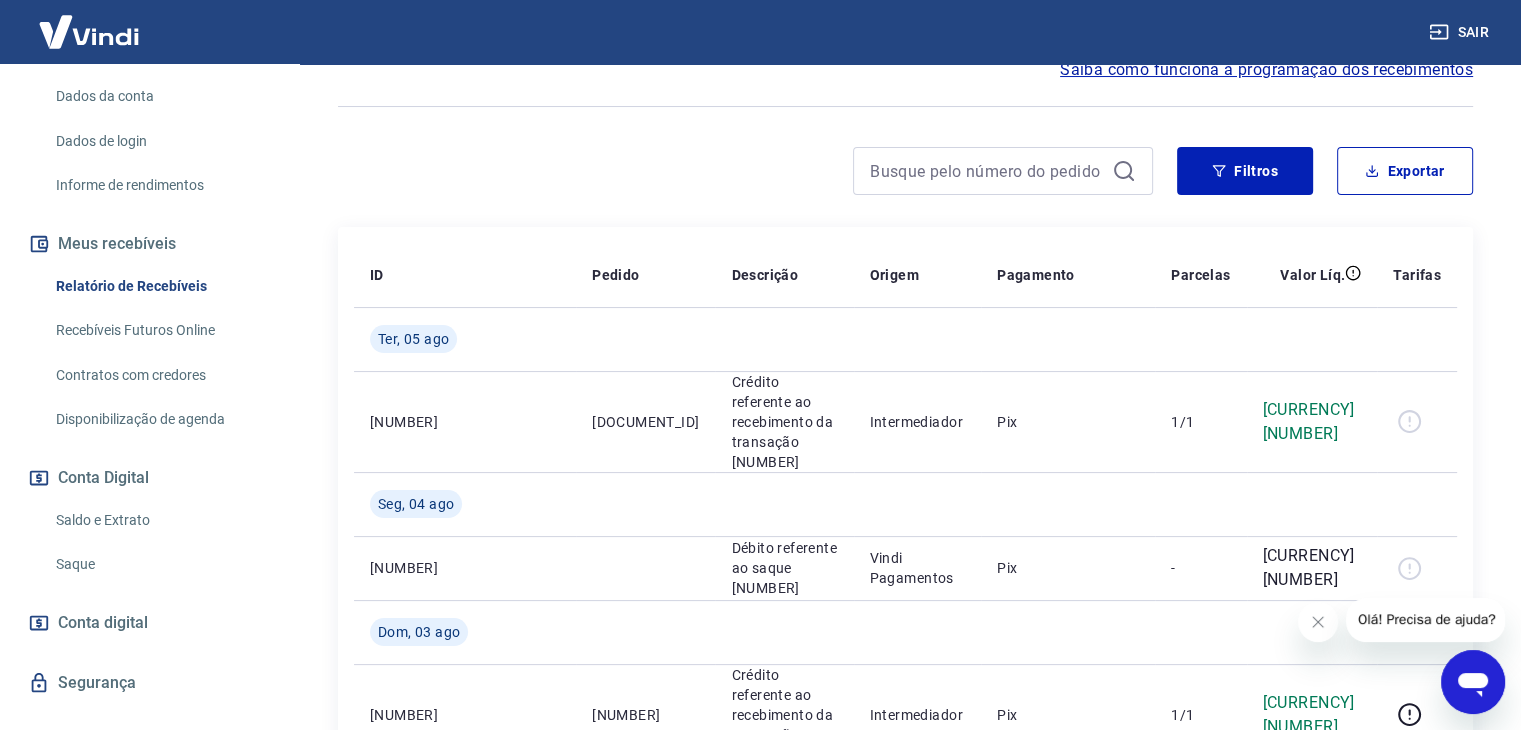 drag, startPoint x: 668, startPoint y: 412, endPoint x: 117, endPoint y: 341, distance: 555.5556 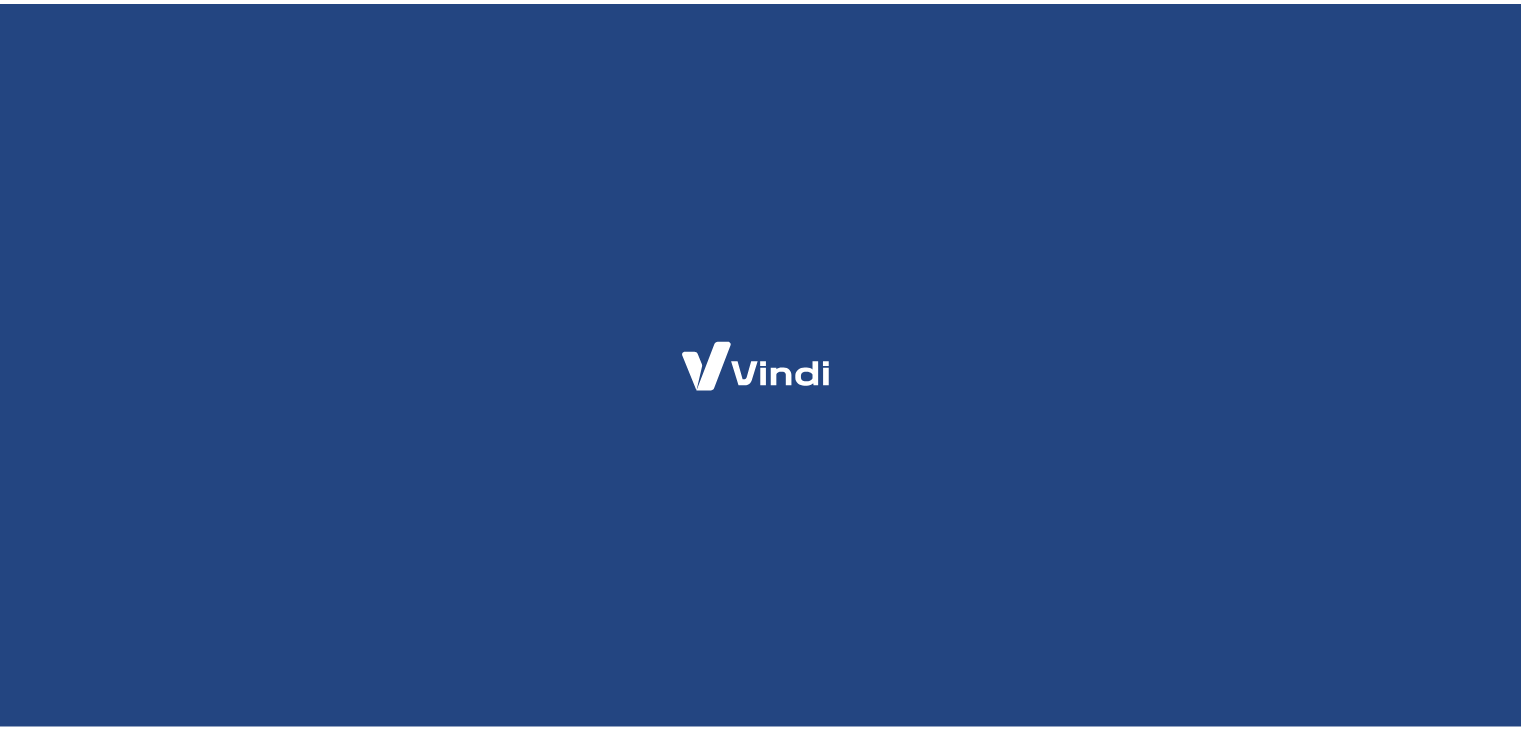 scroll, scrollTop: 0, scrollLeft: 0, axis: both 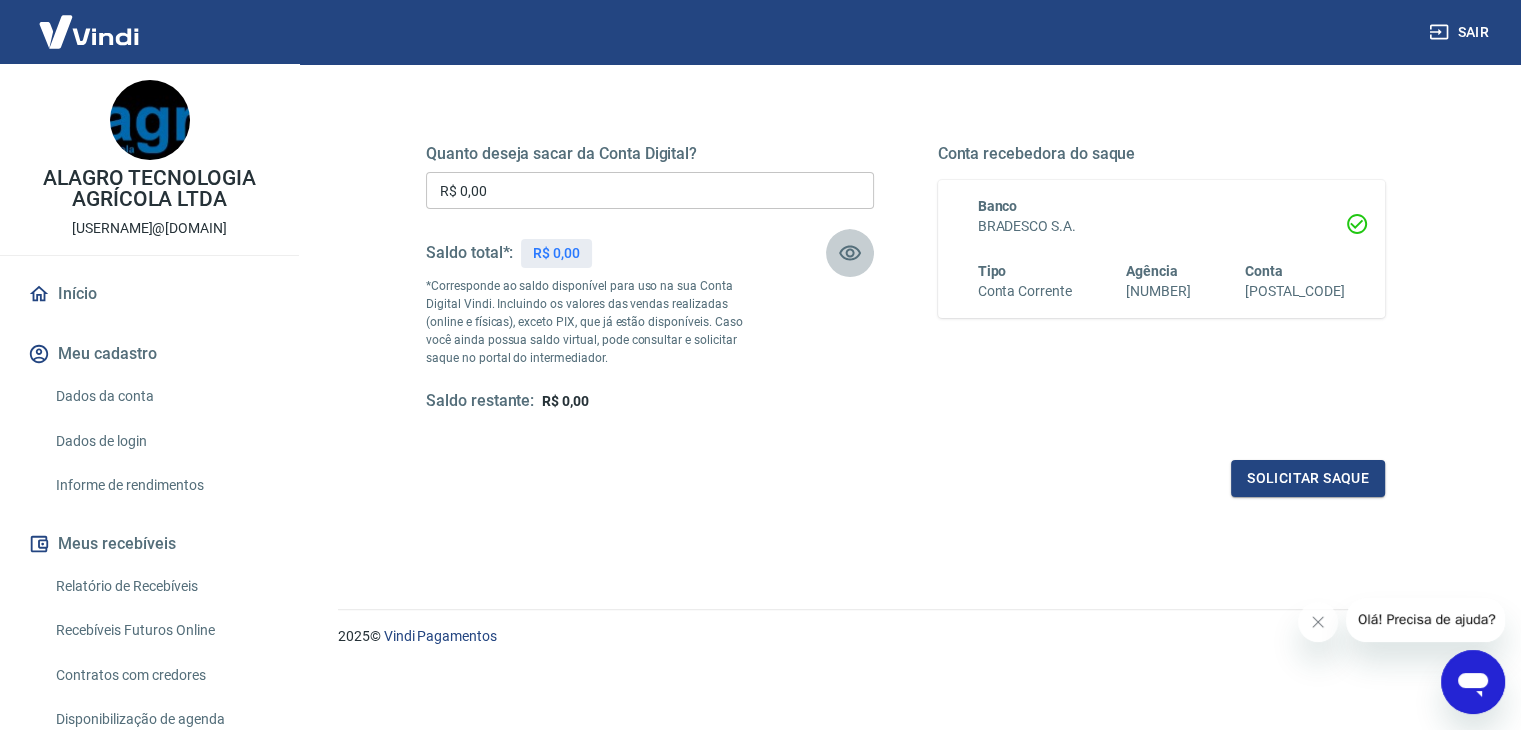 click 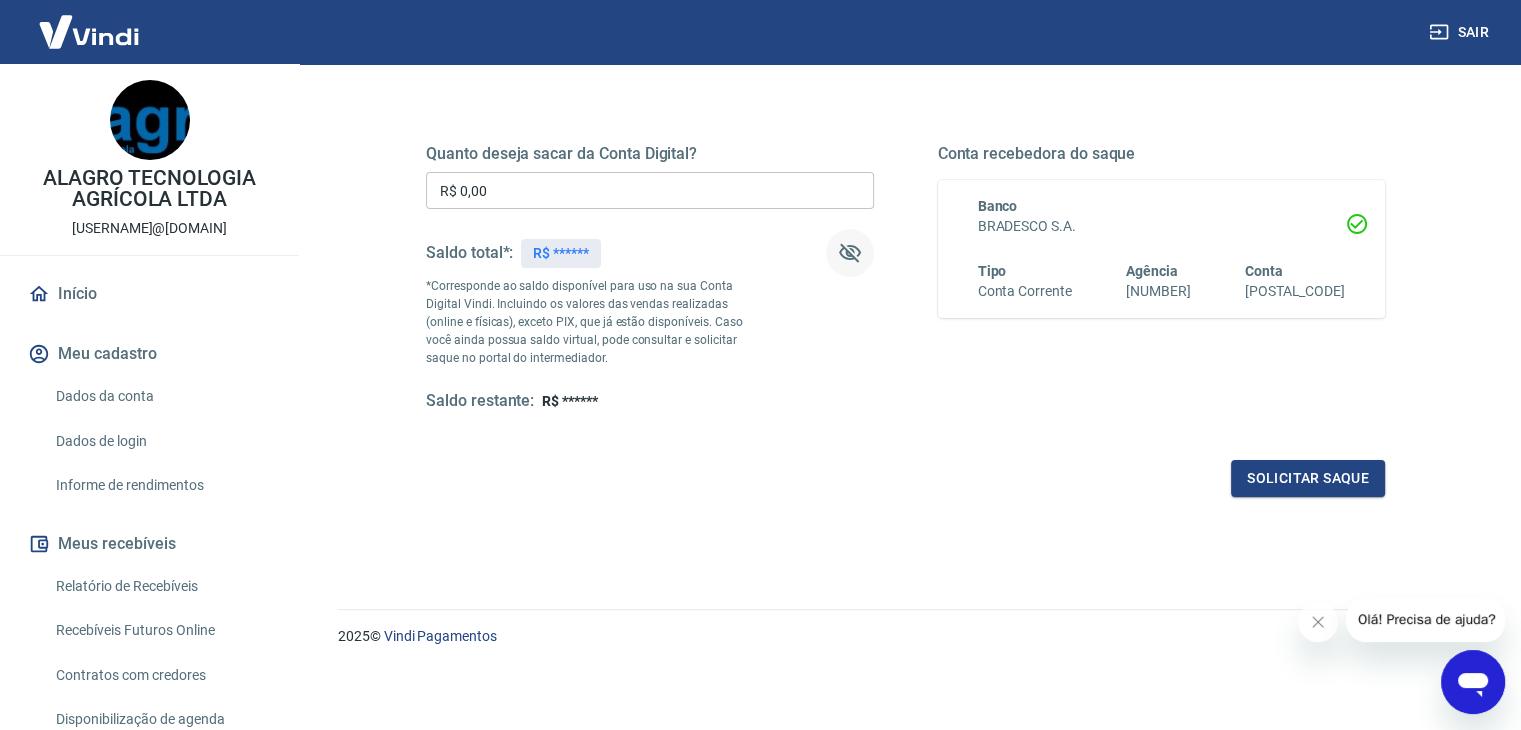 click 